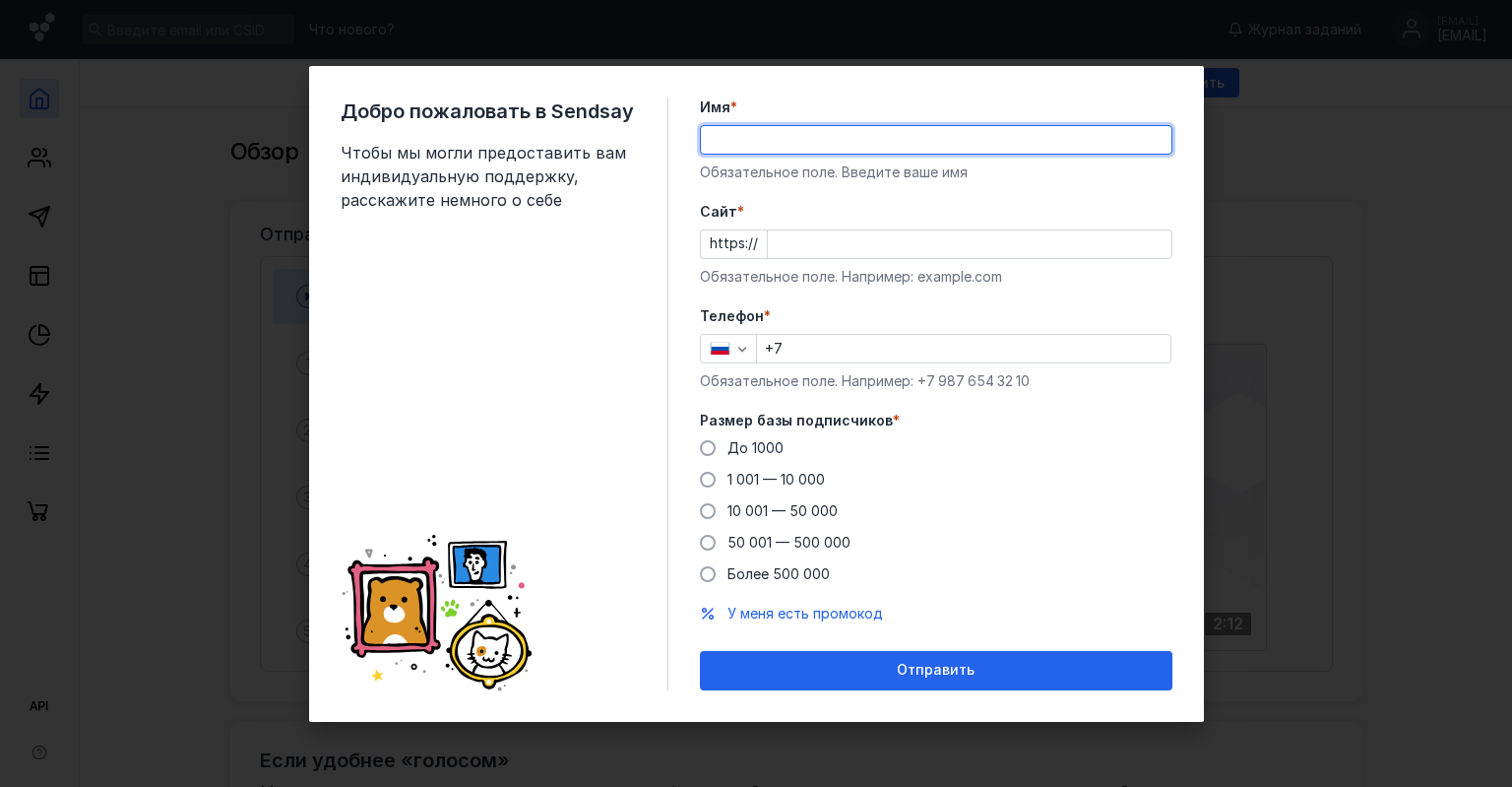 scroll, scrollTop: 0, scrollLeft: 0, axis: both 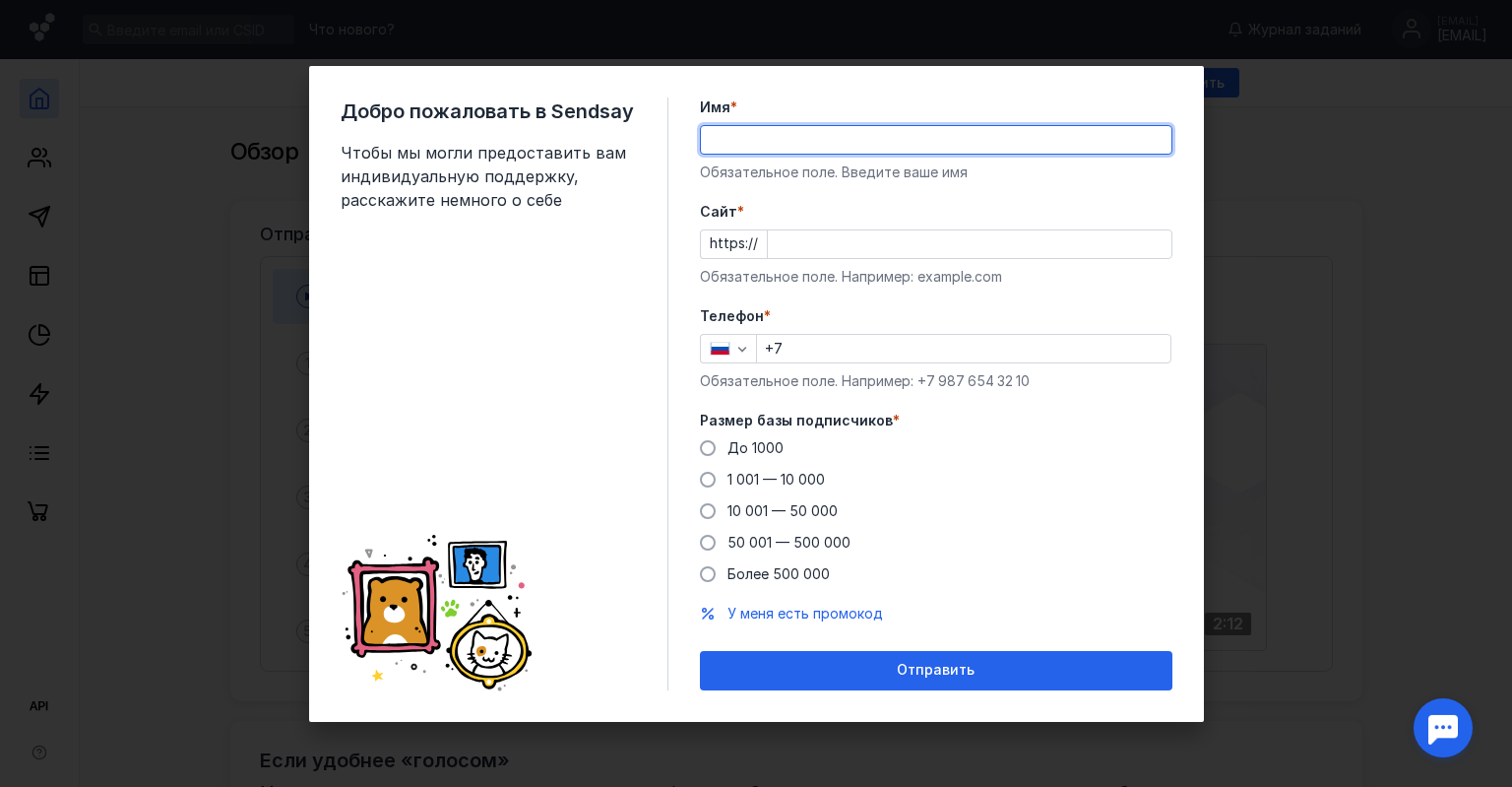 type on "п" 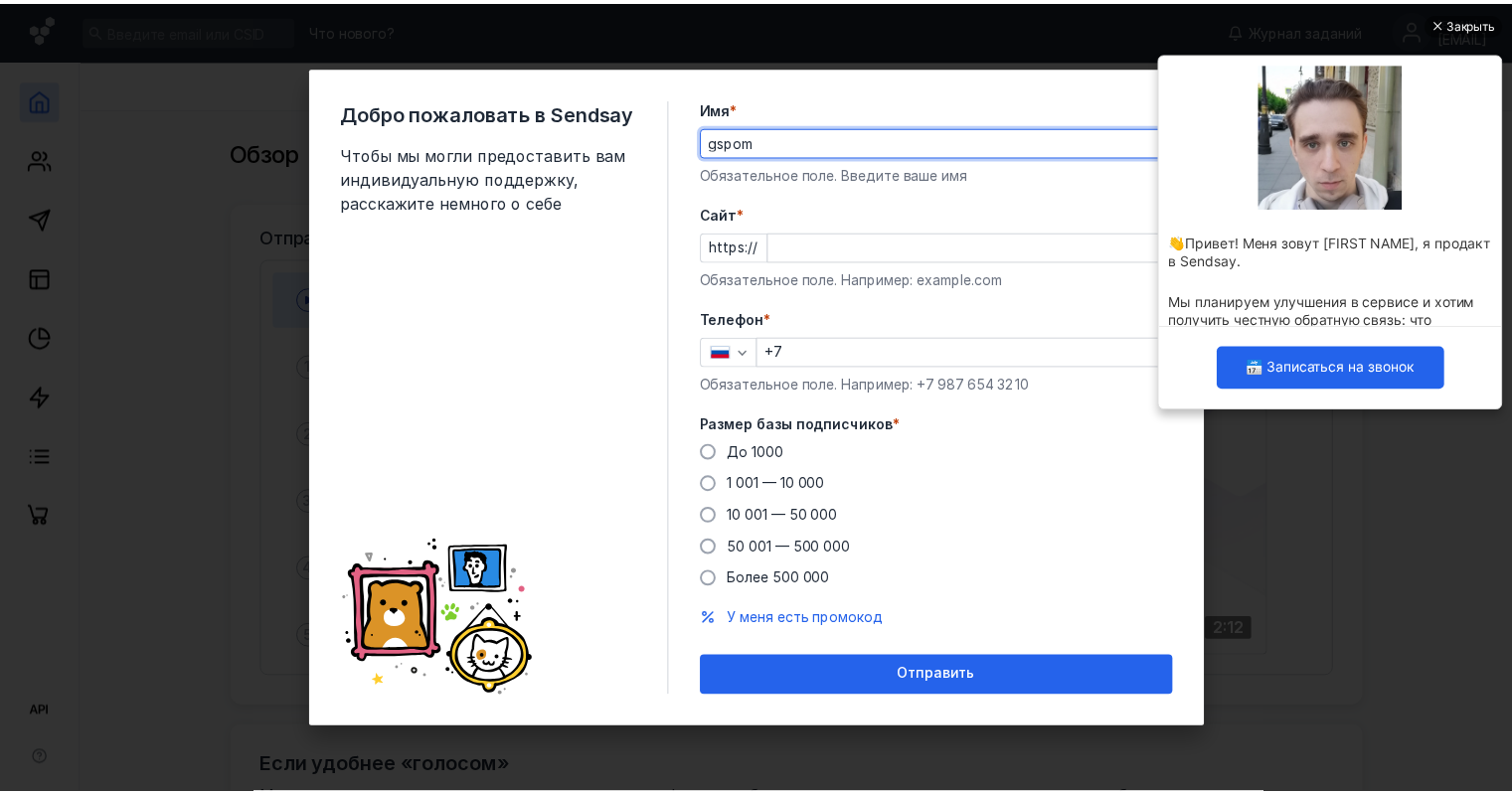 scroll, scrollTop: 0, scrollLeft: 0, axis: both 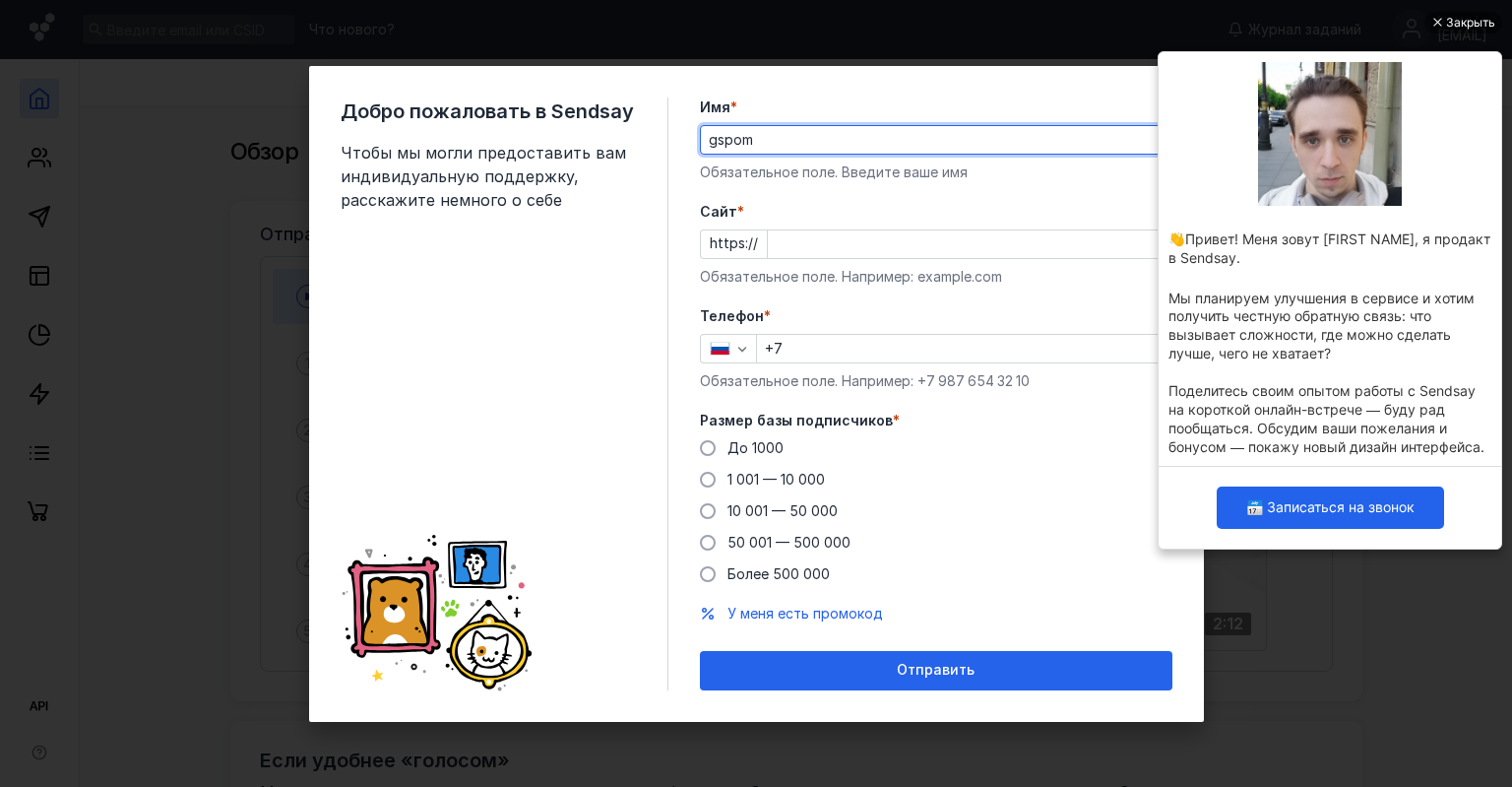 click on "gspom" at bounding box center [936, 140] 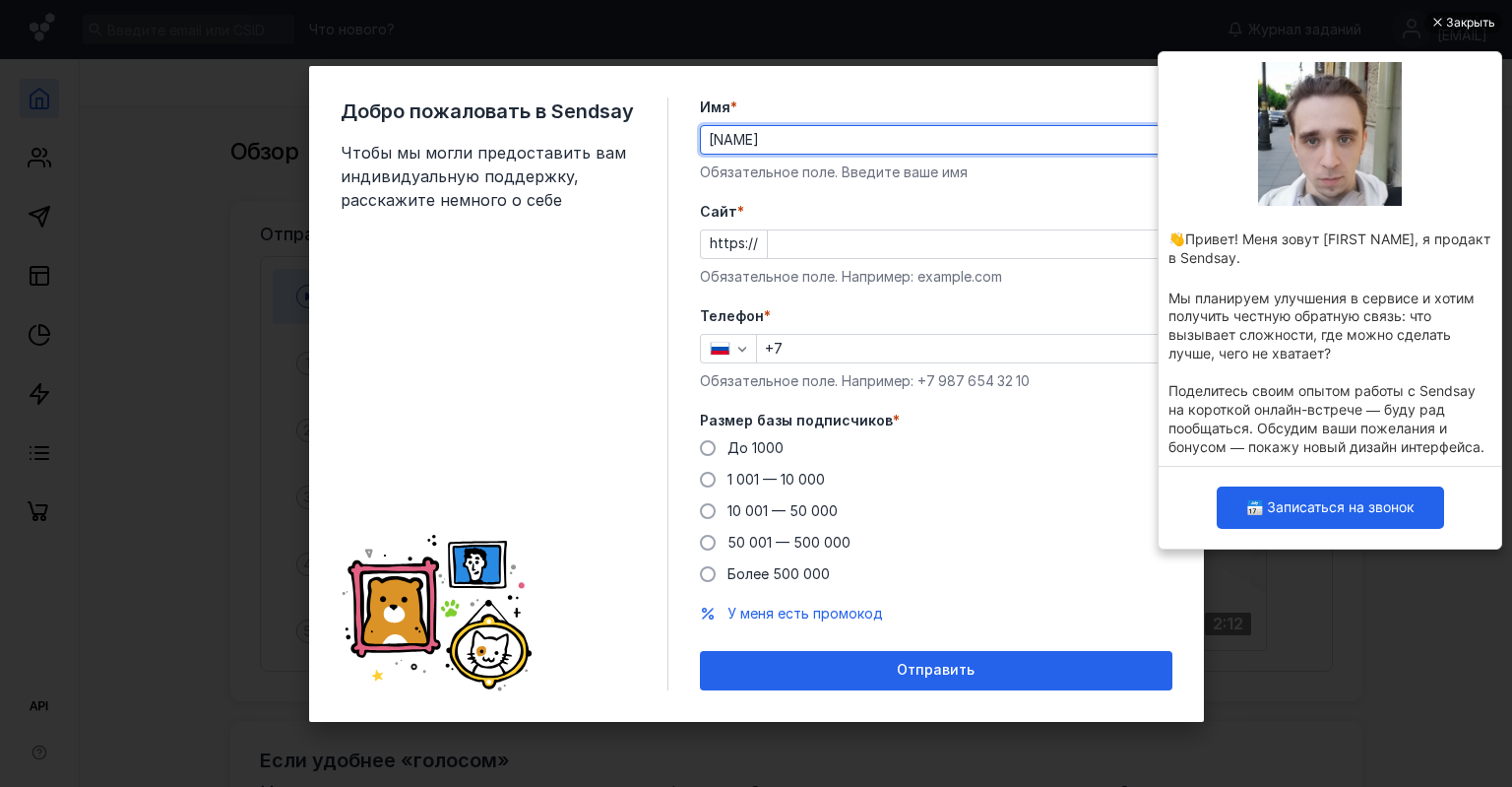 click on "[NAME]" at bounding box center [936, 140] 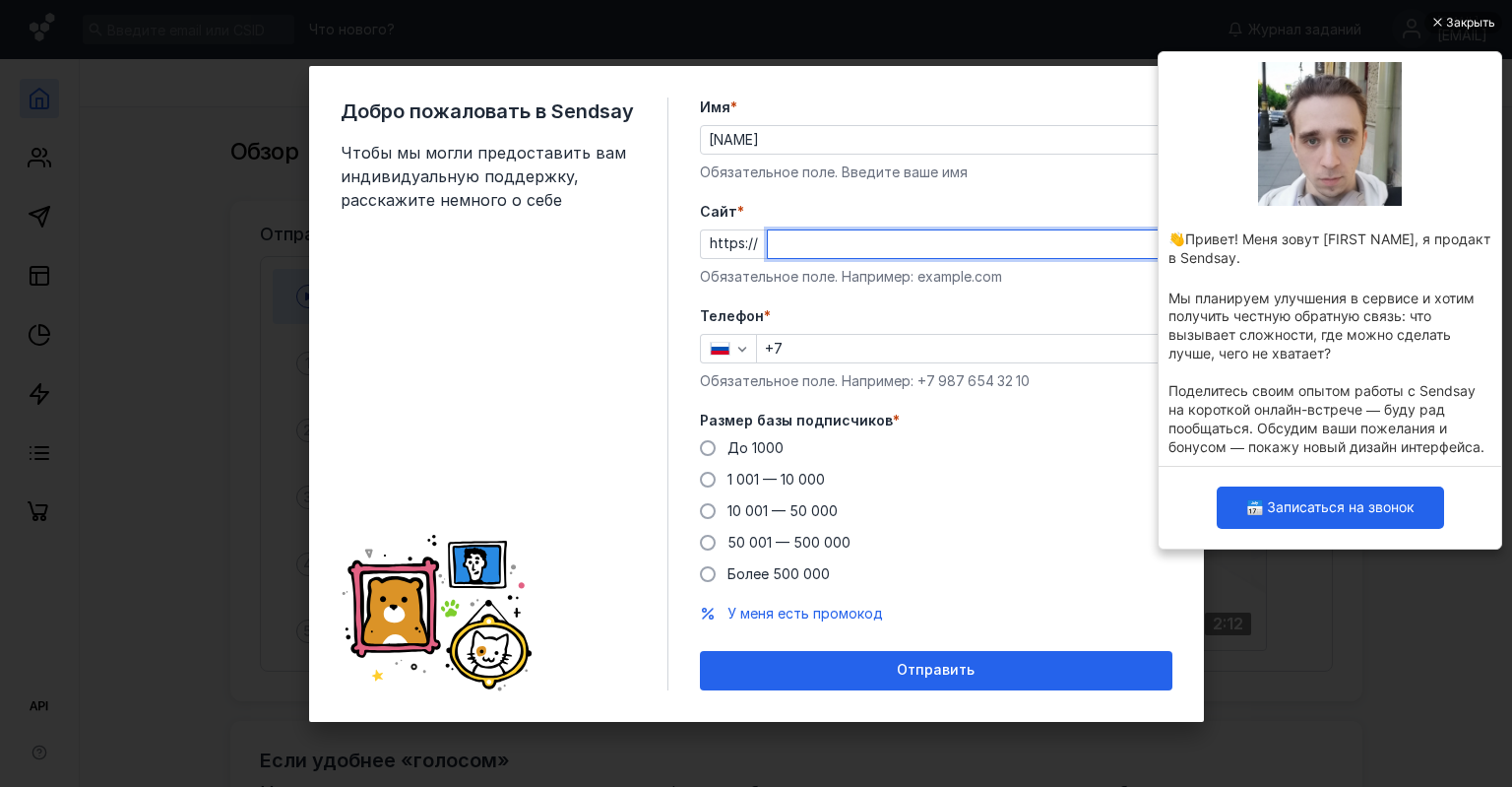 click on "Cайт  *" at bounding box center [970, 244] 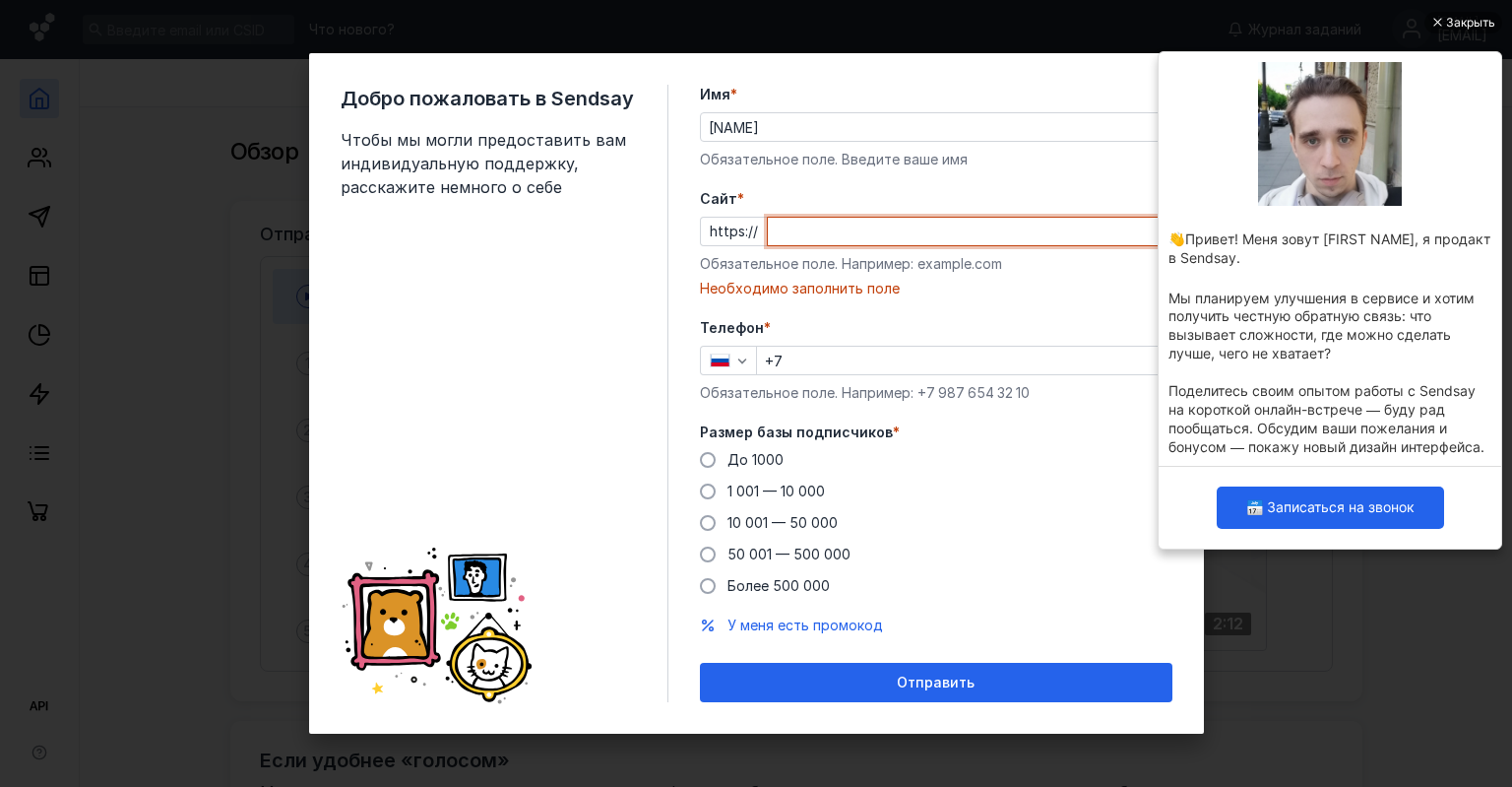 paste on "https://[URL]/" 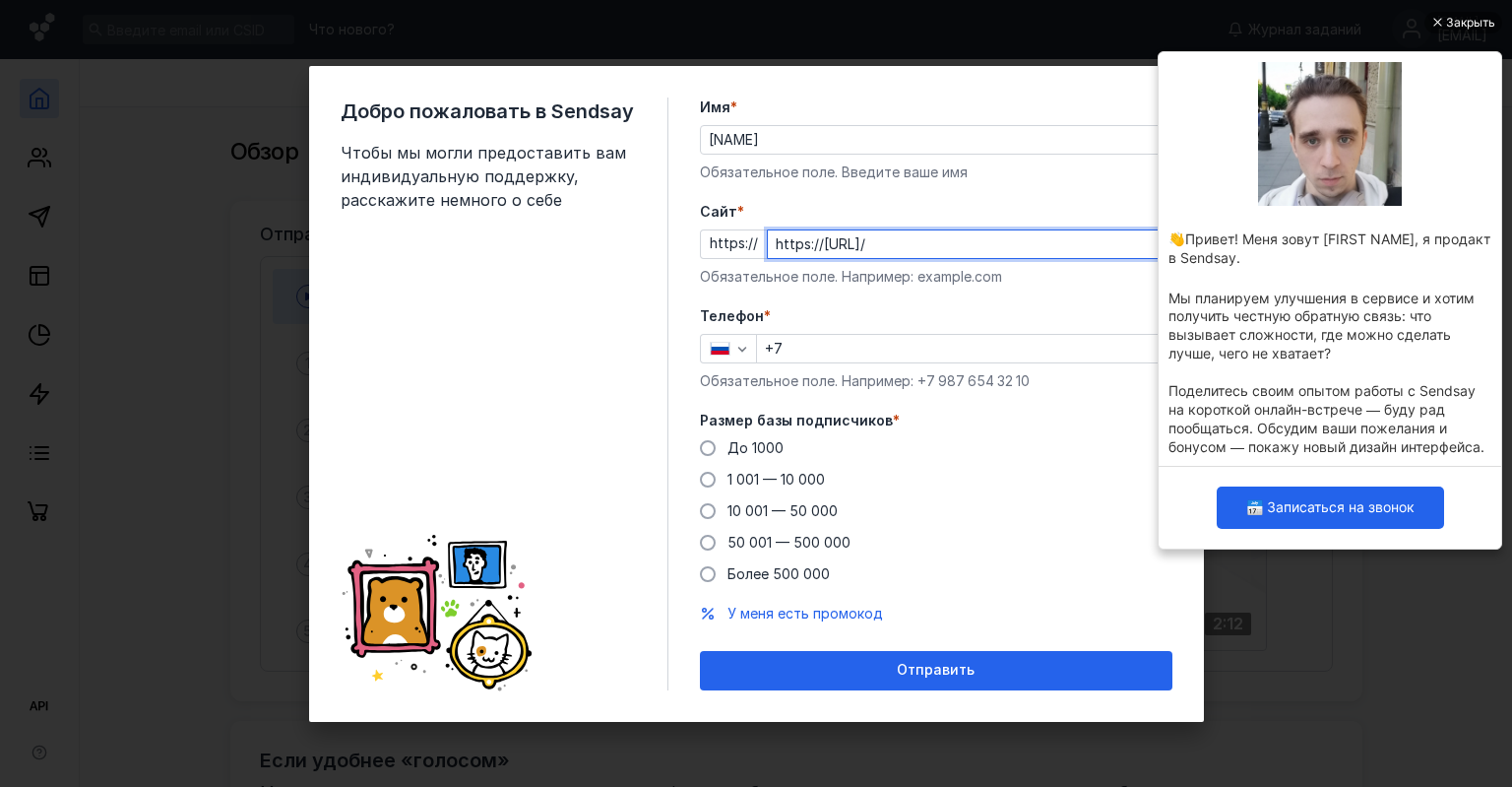 type on "https://[URL]/" 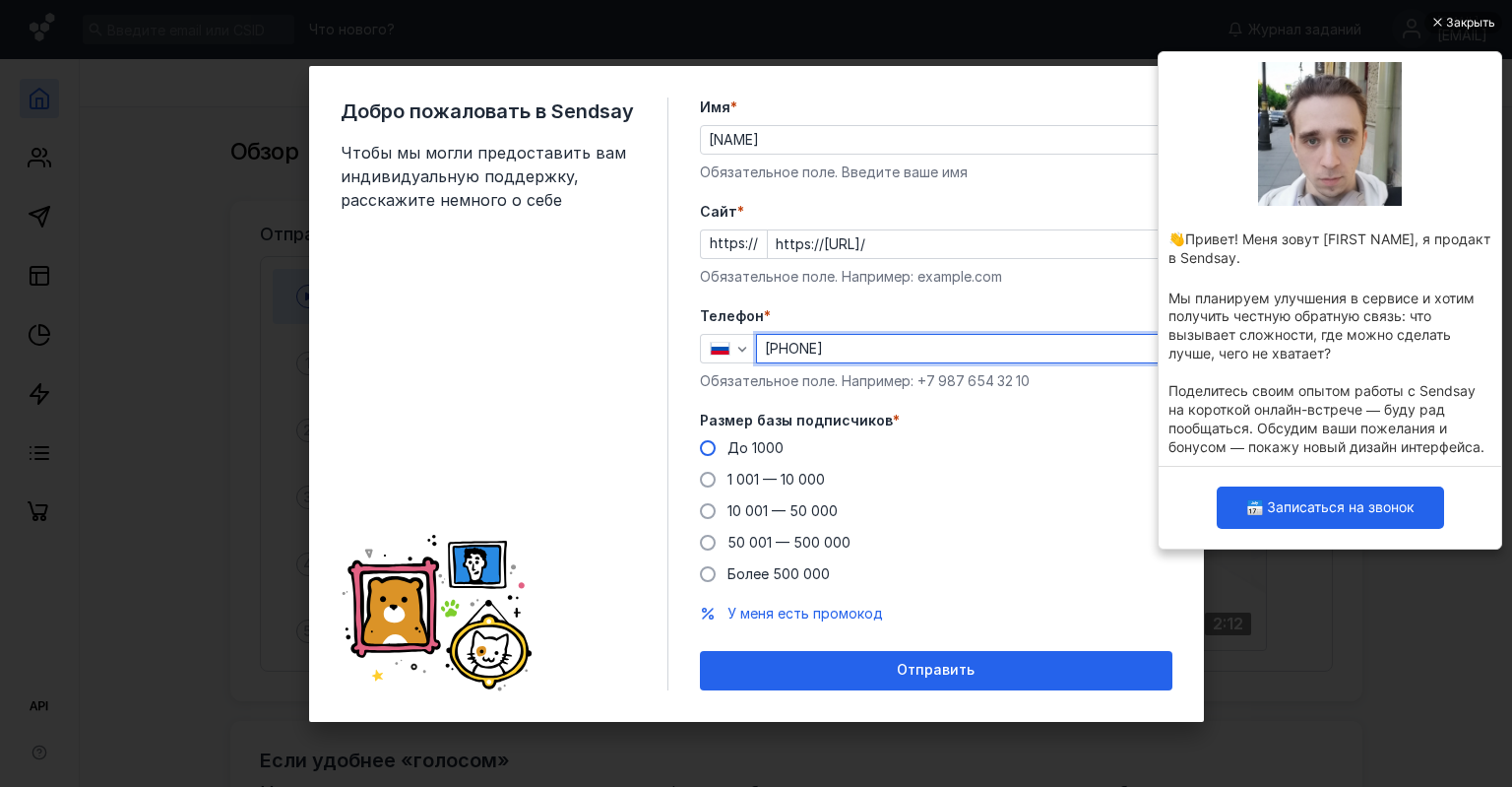 type on "[PHONE]" 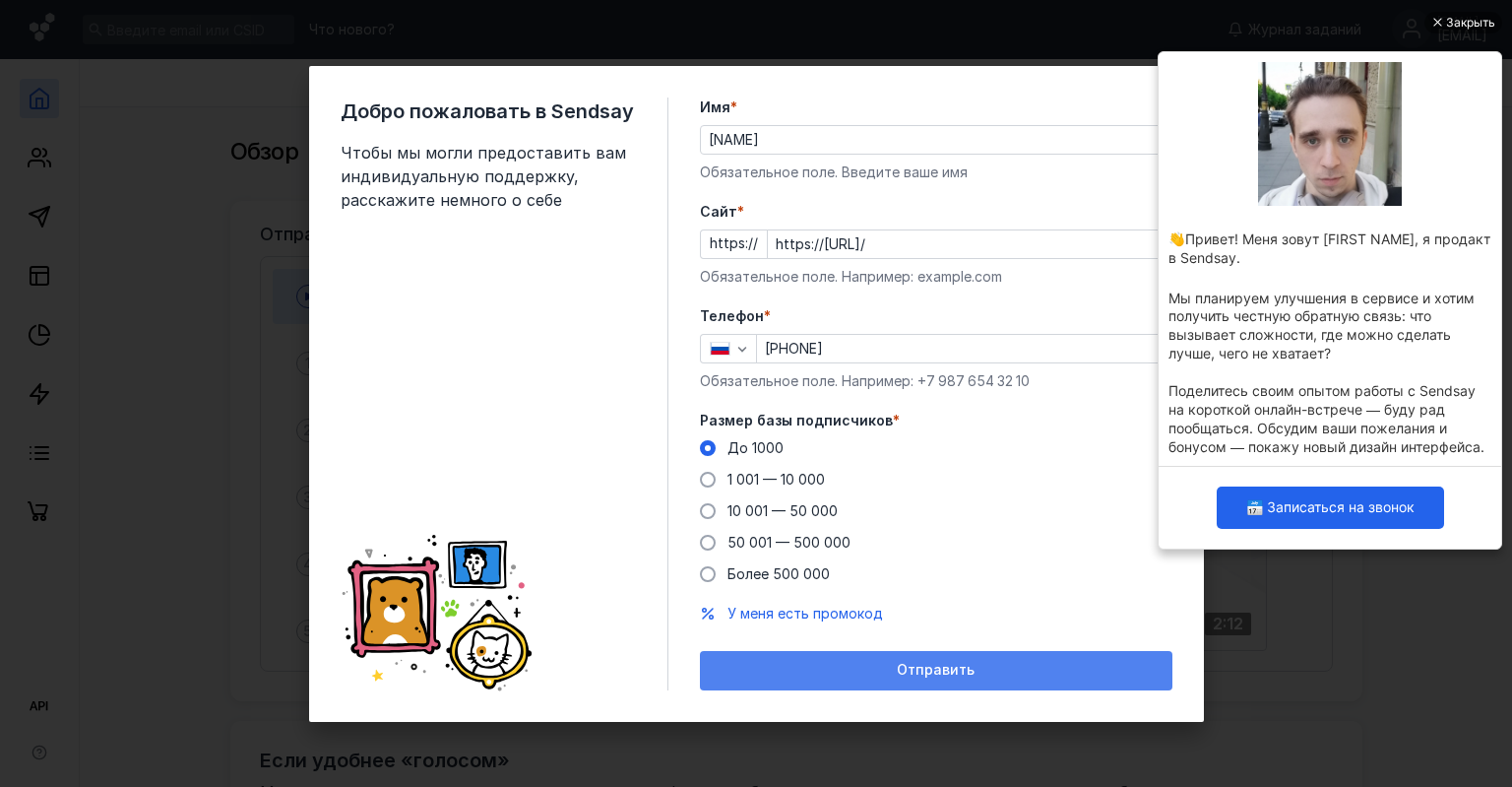 click on "Отправить" at bounding box center (935, 670) 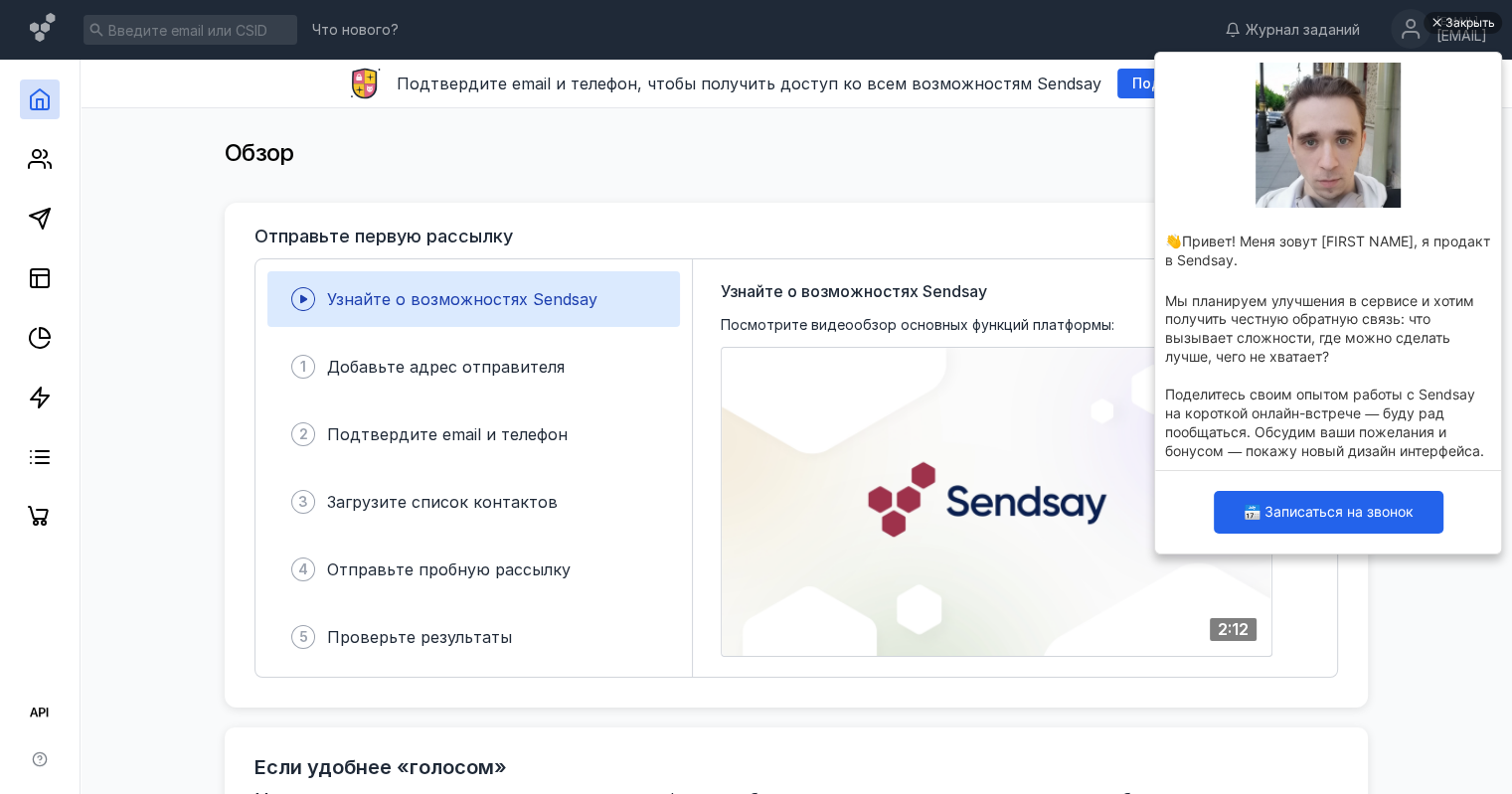 click on "Обзор" at bounding box center (796, 163) 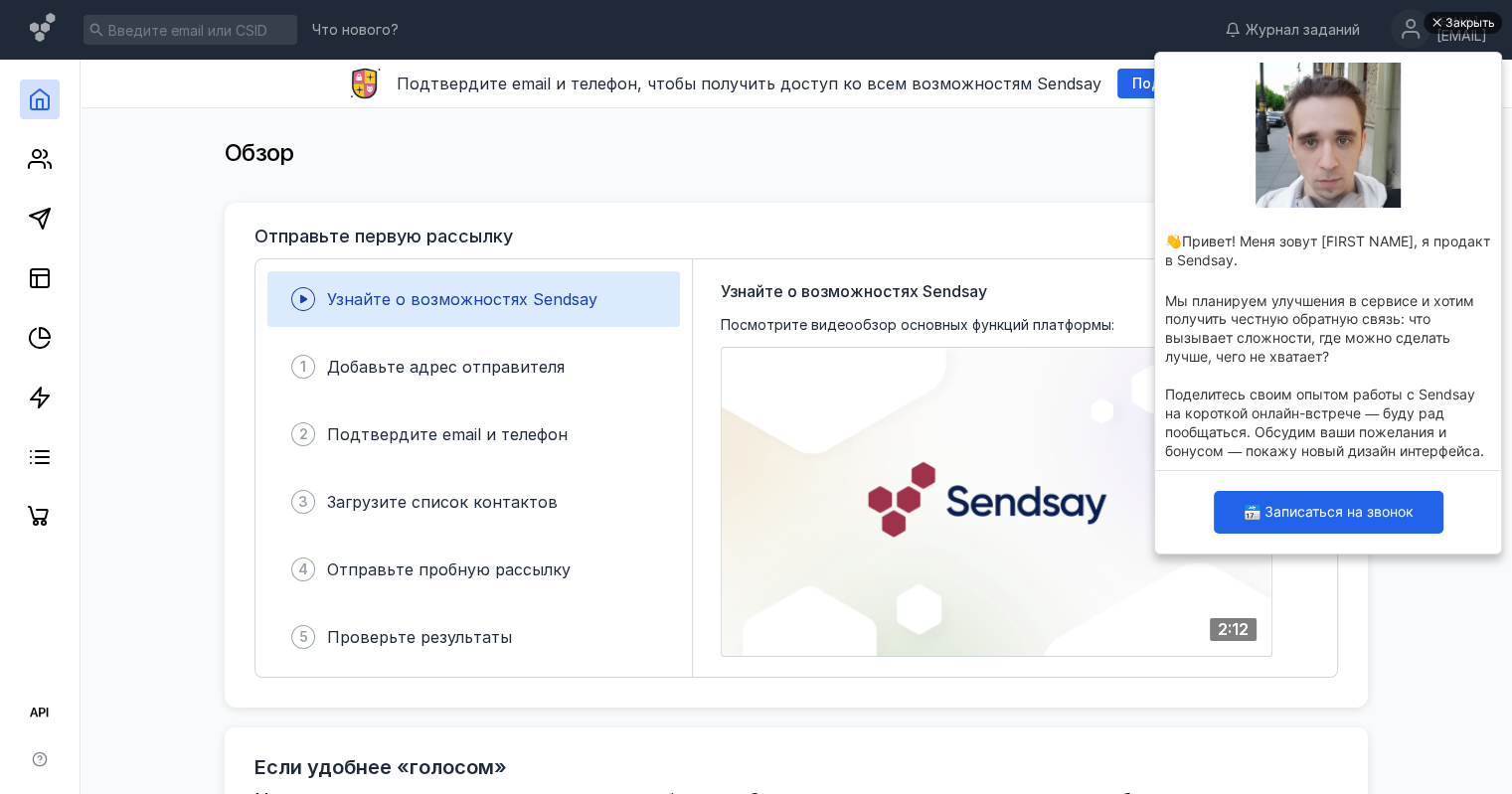 click on "Закрыть" at bounding box center (1470, 23) 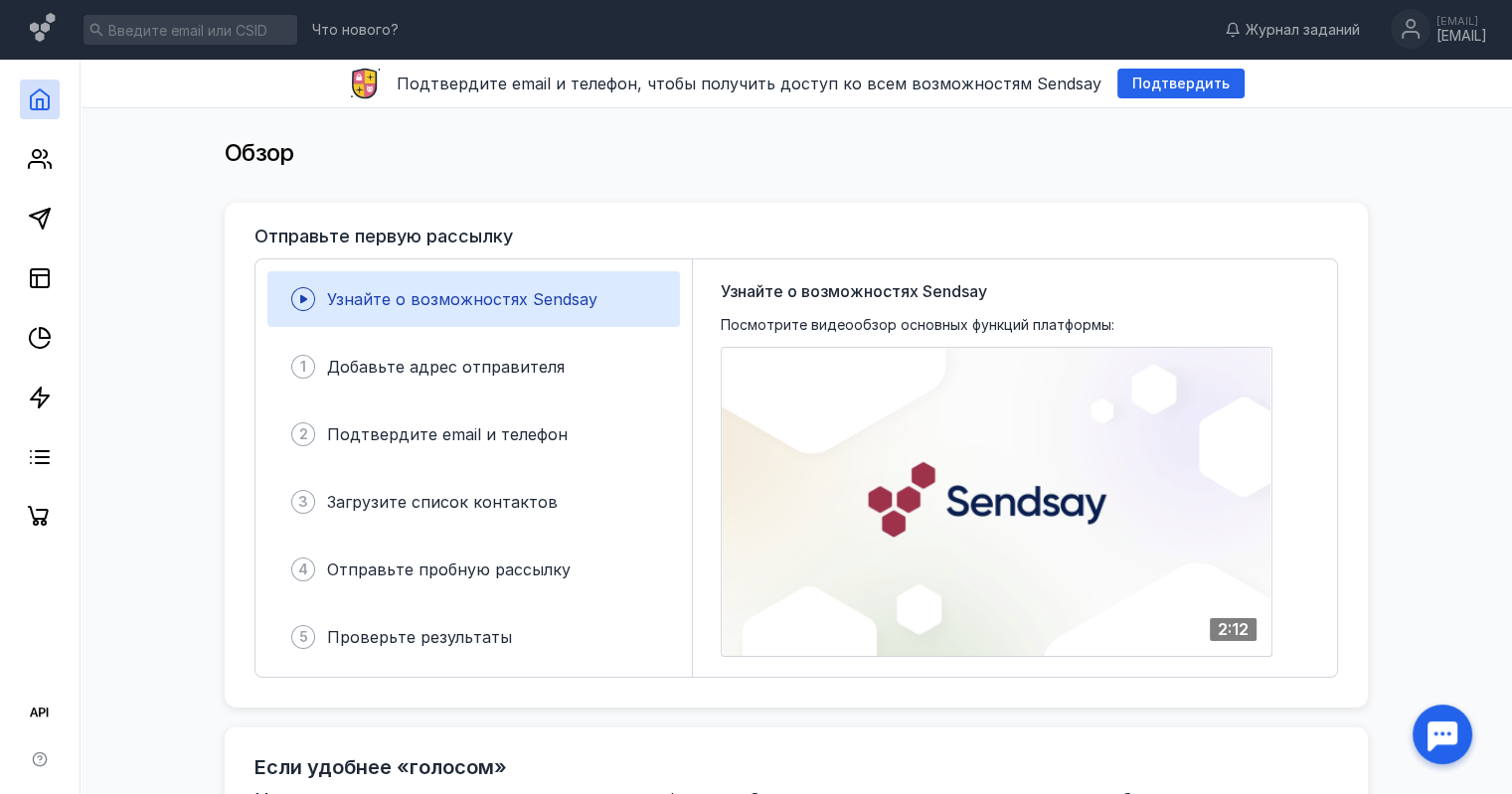 scroll, scrollTop: 0, scrollLeft: 0, axis: both 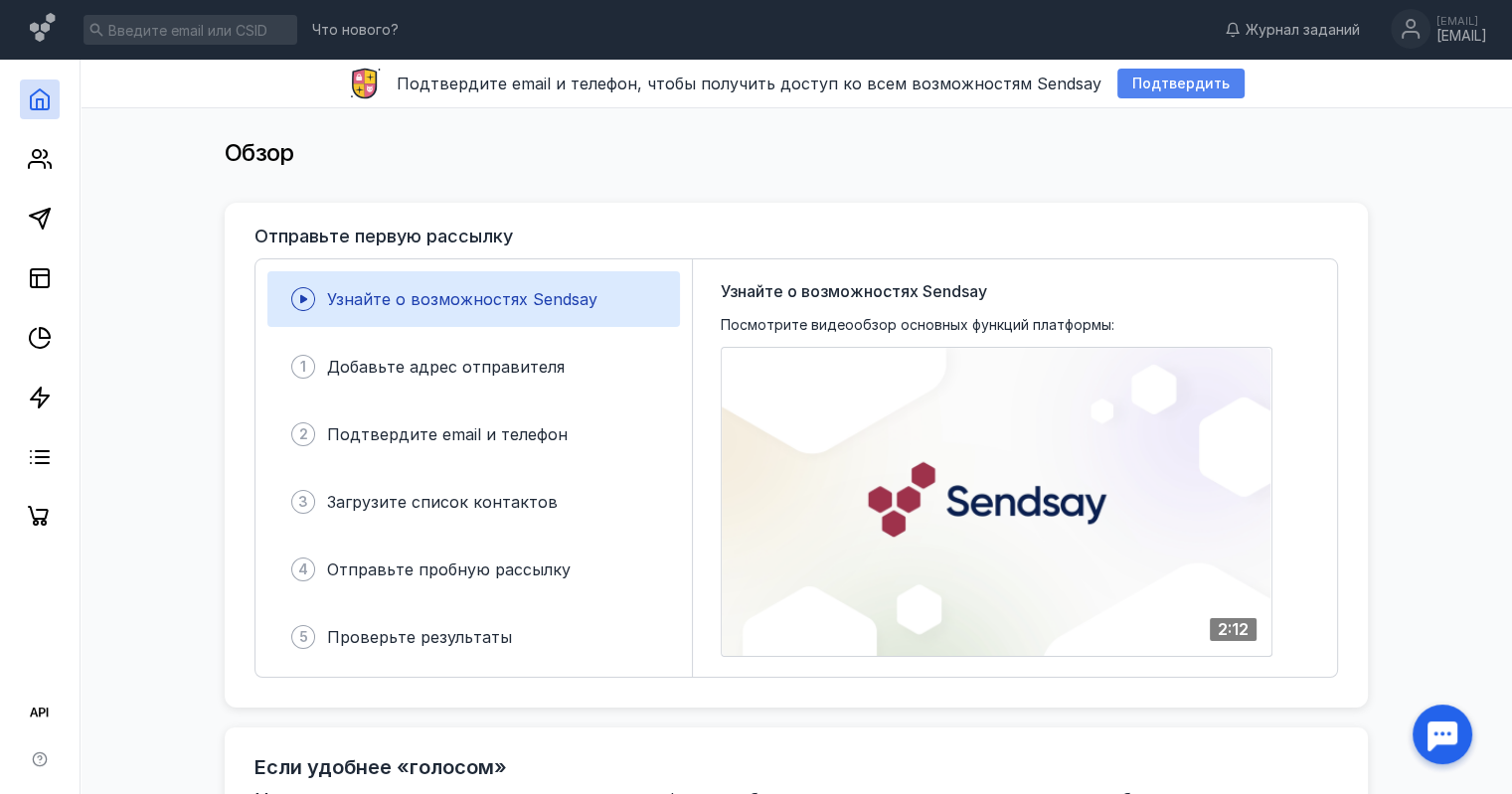 click on "Подтвердить" at bounding box center [1181, 83] 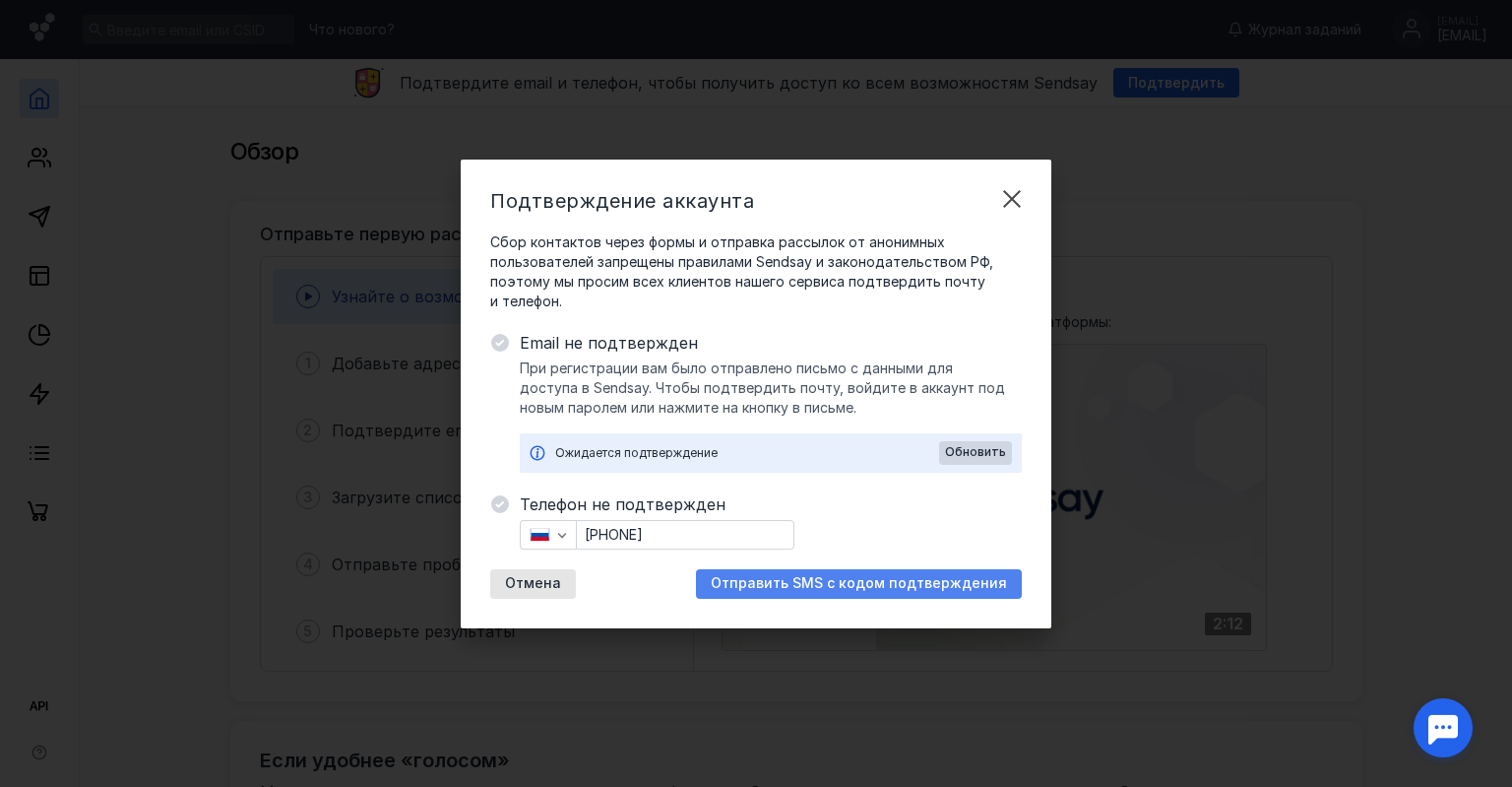 click on "Отправить SMS с кодом подтверждения" at bounding box center (858, 583) 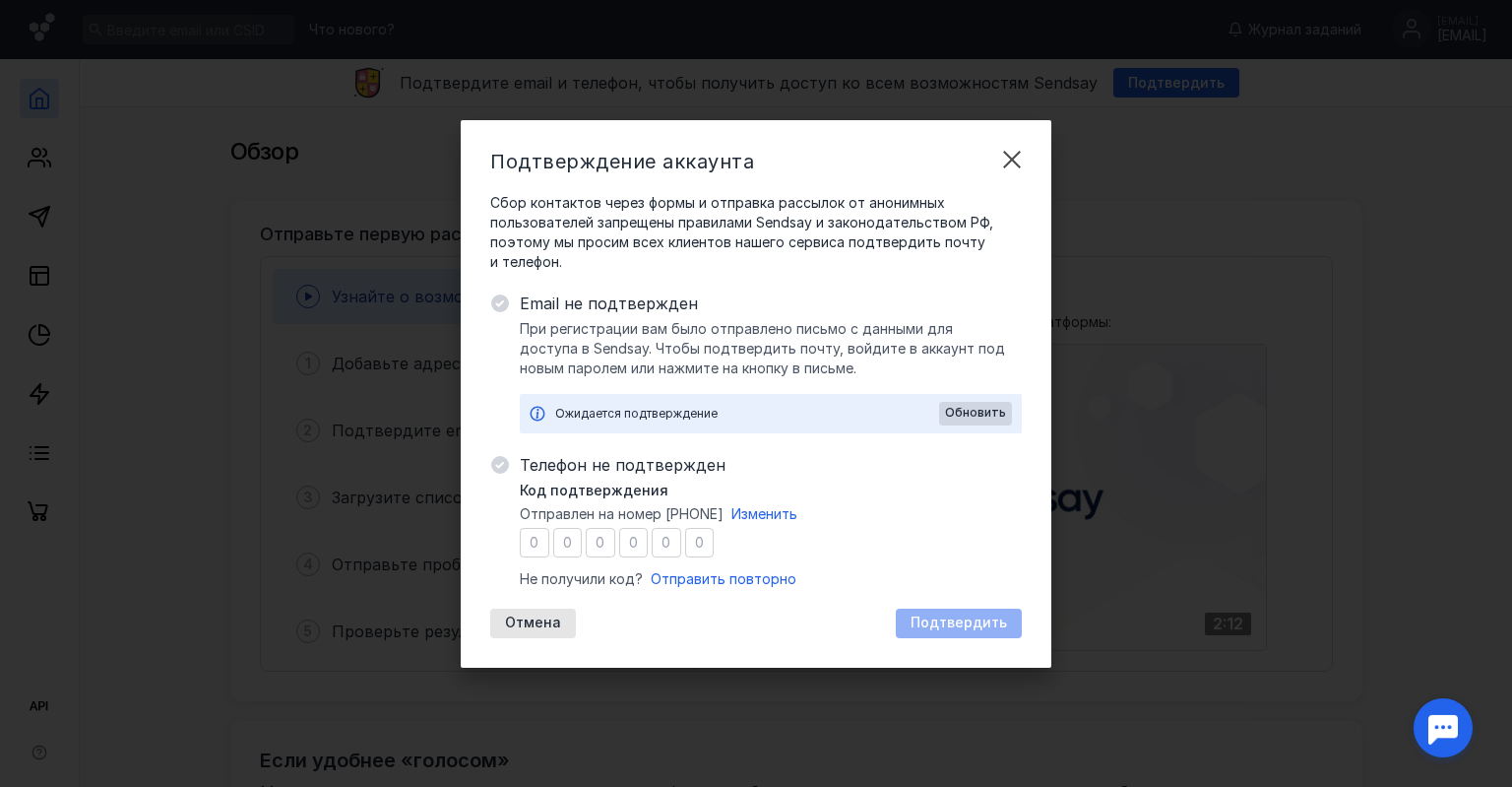 type on "2" 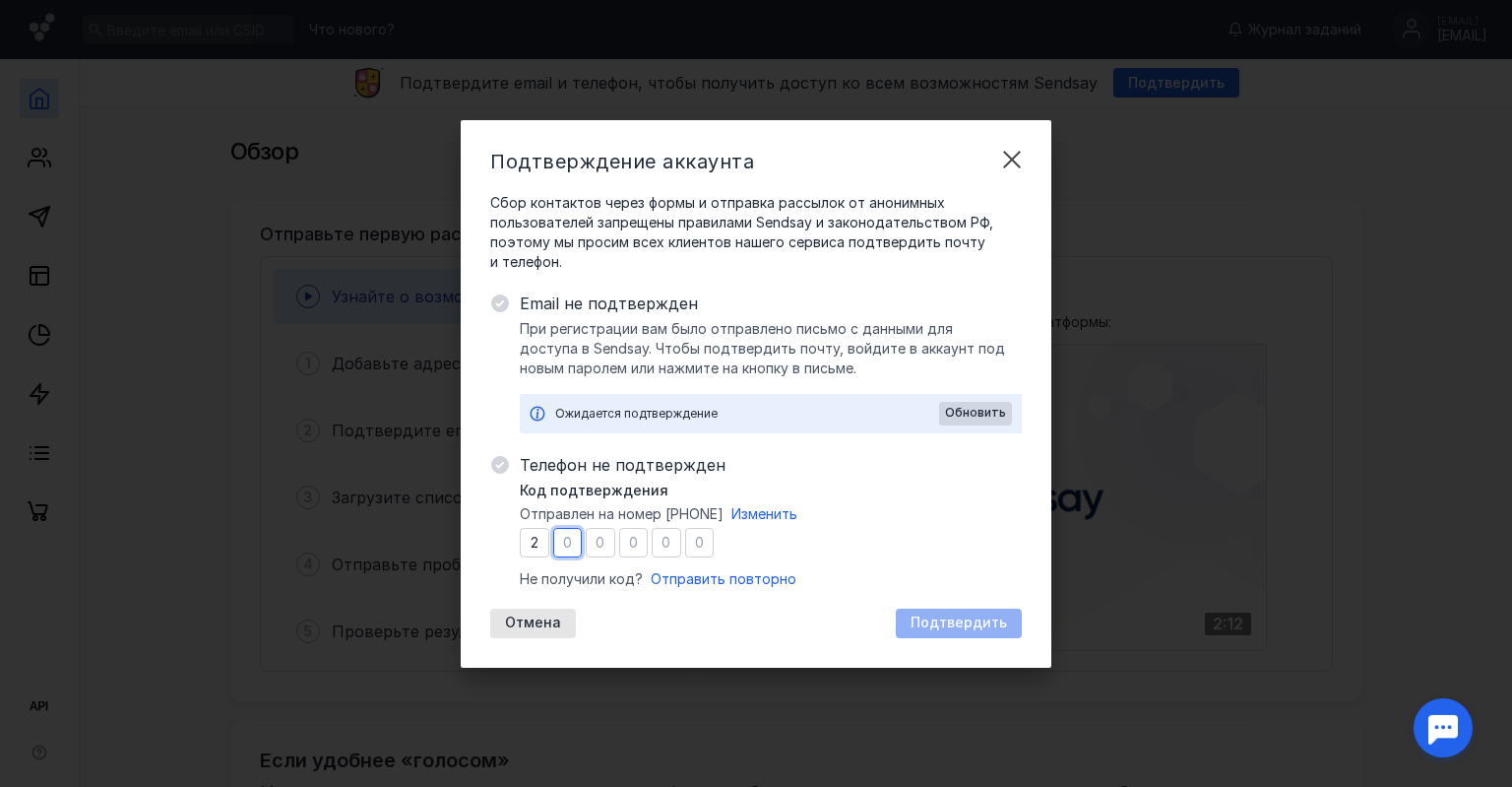 type on "8" 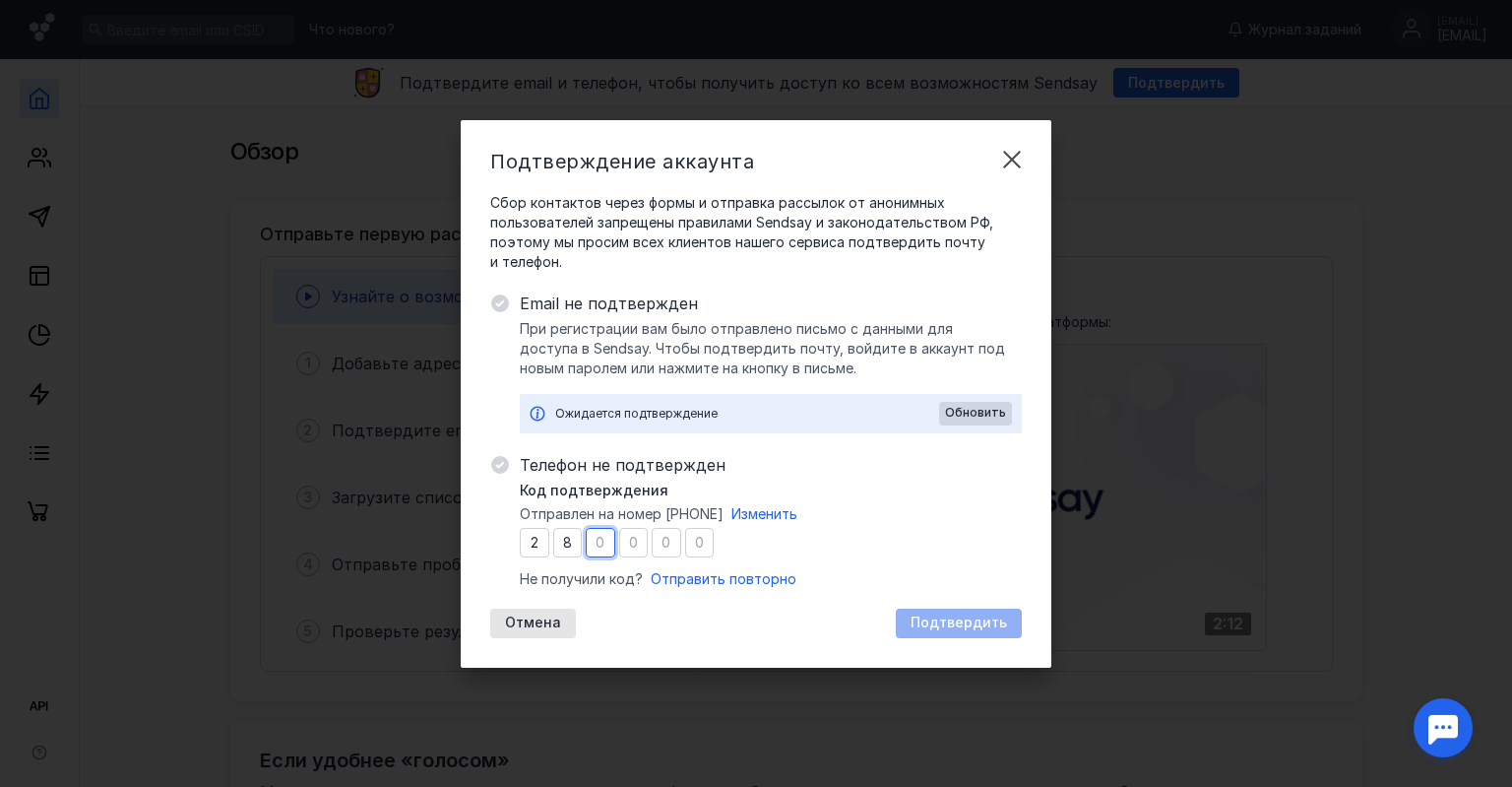 type on "0" 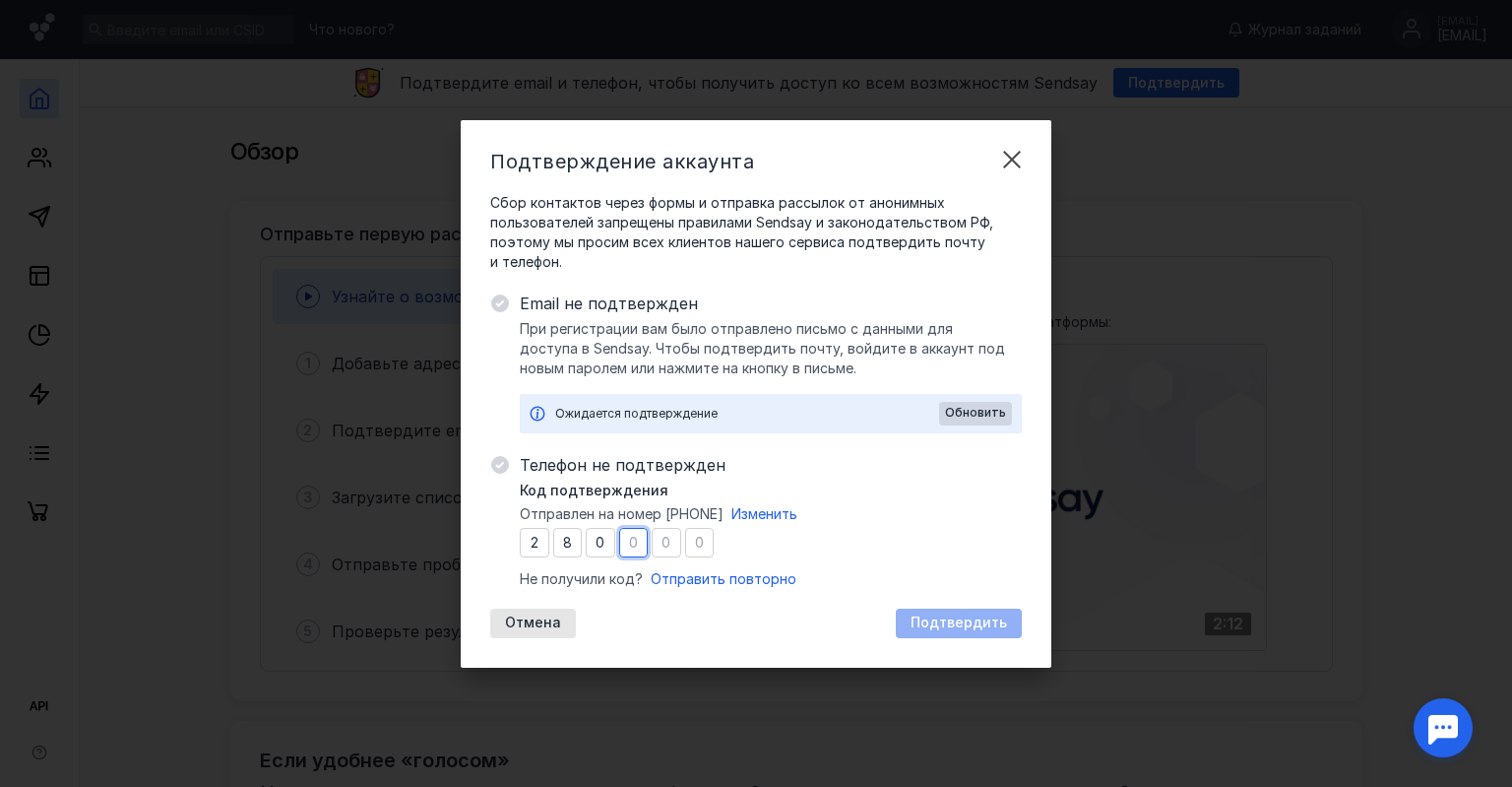 type on "4" 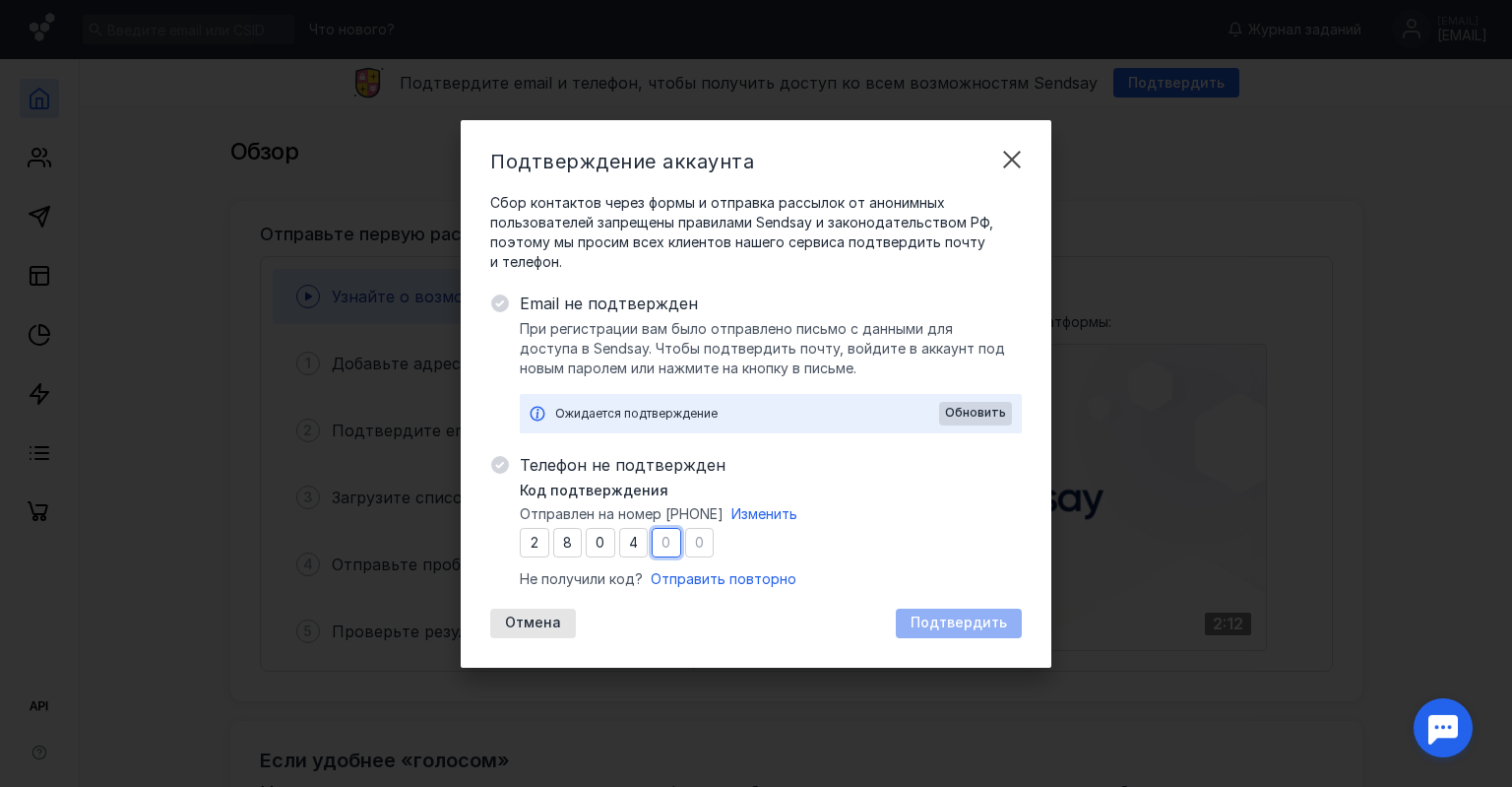 type on "9" 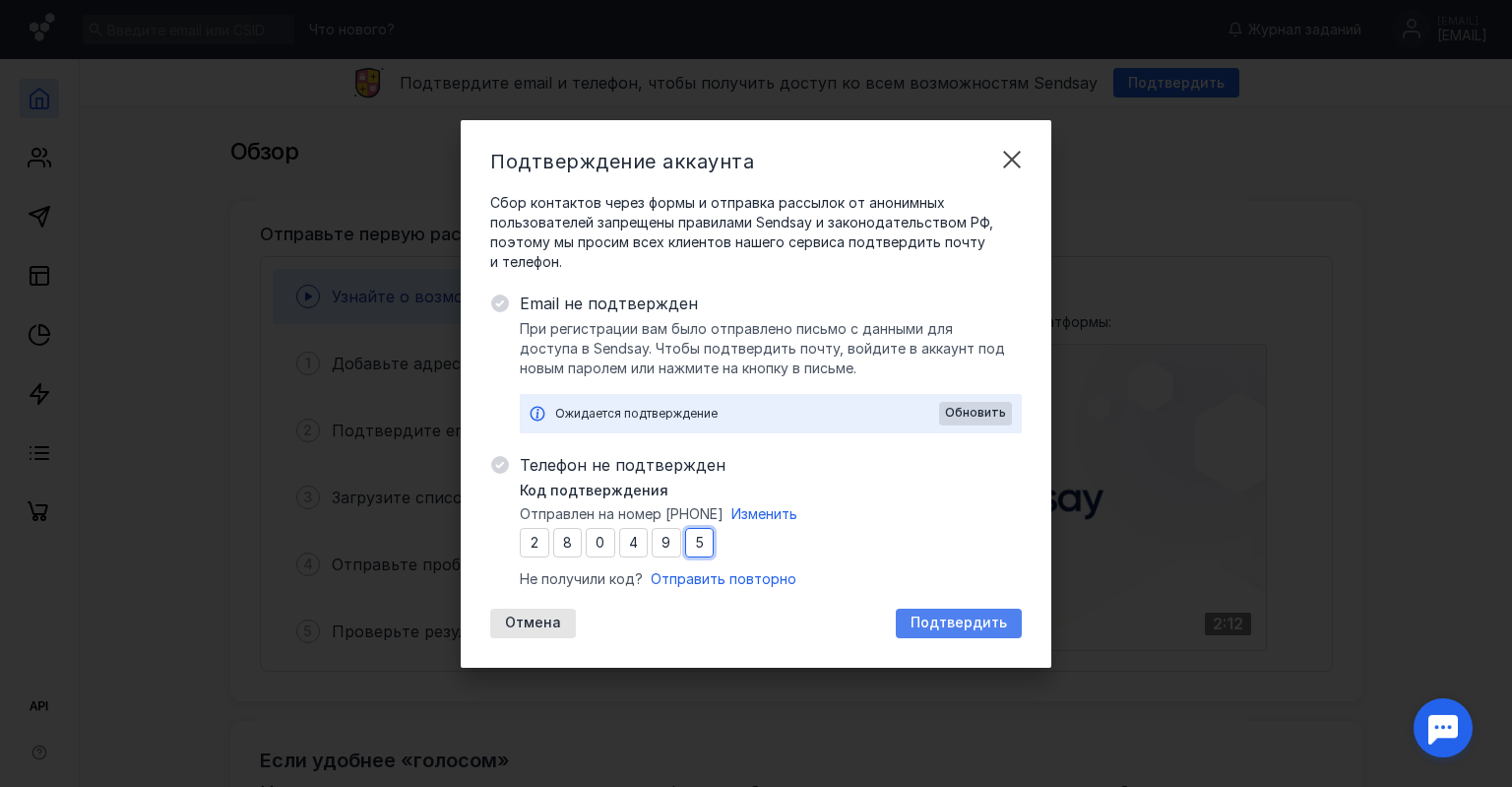 type on "5" 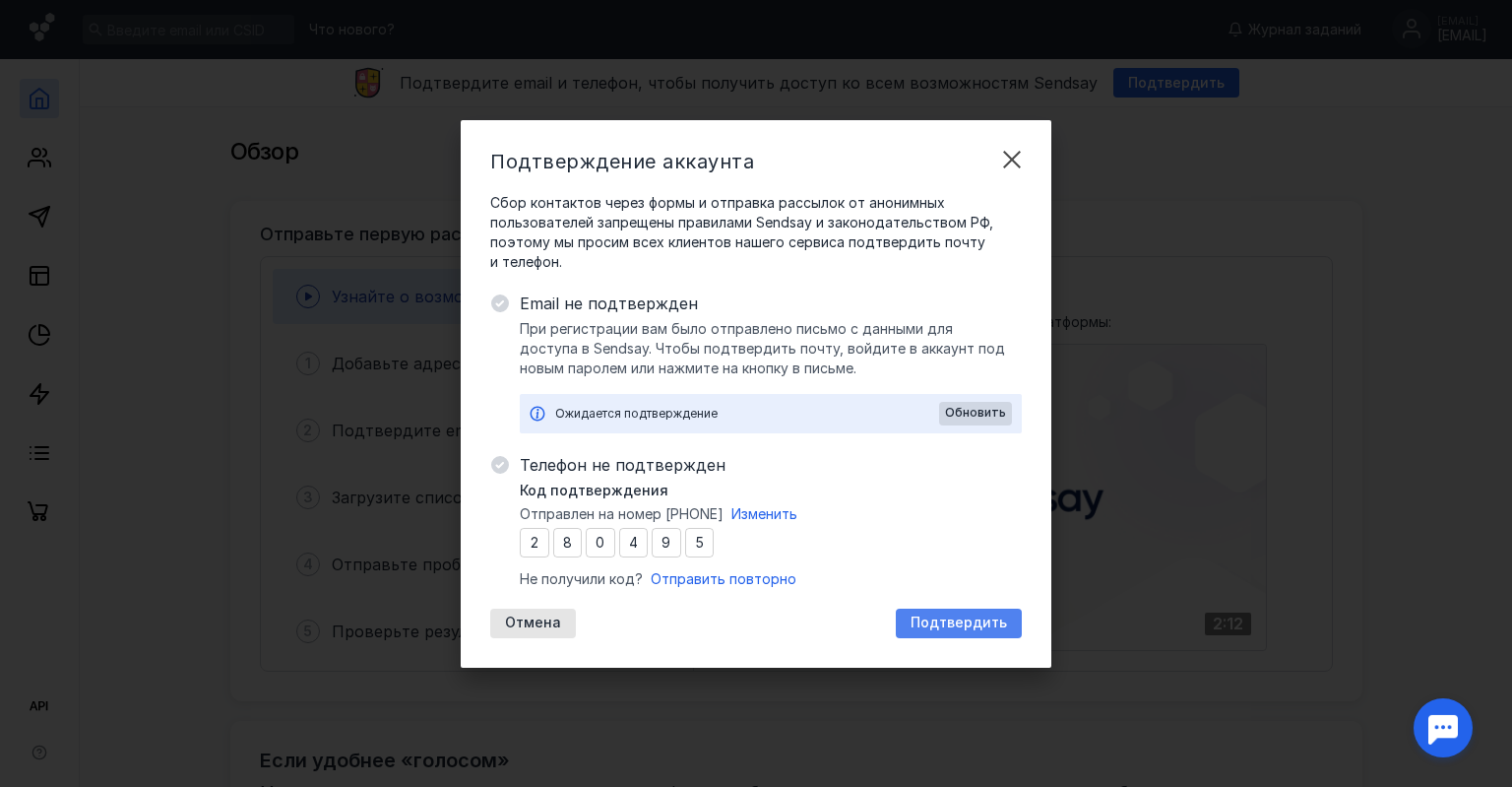 click on "Подтвердить" at bounding box center (959, 623) 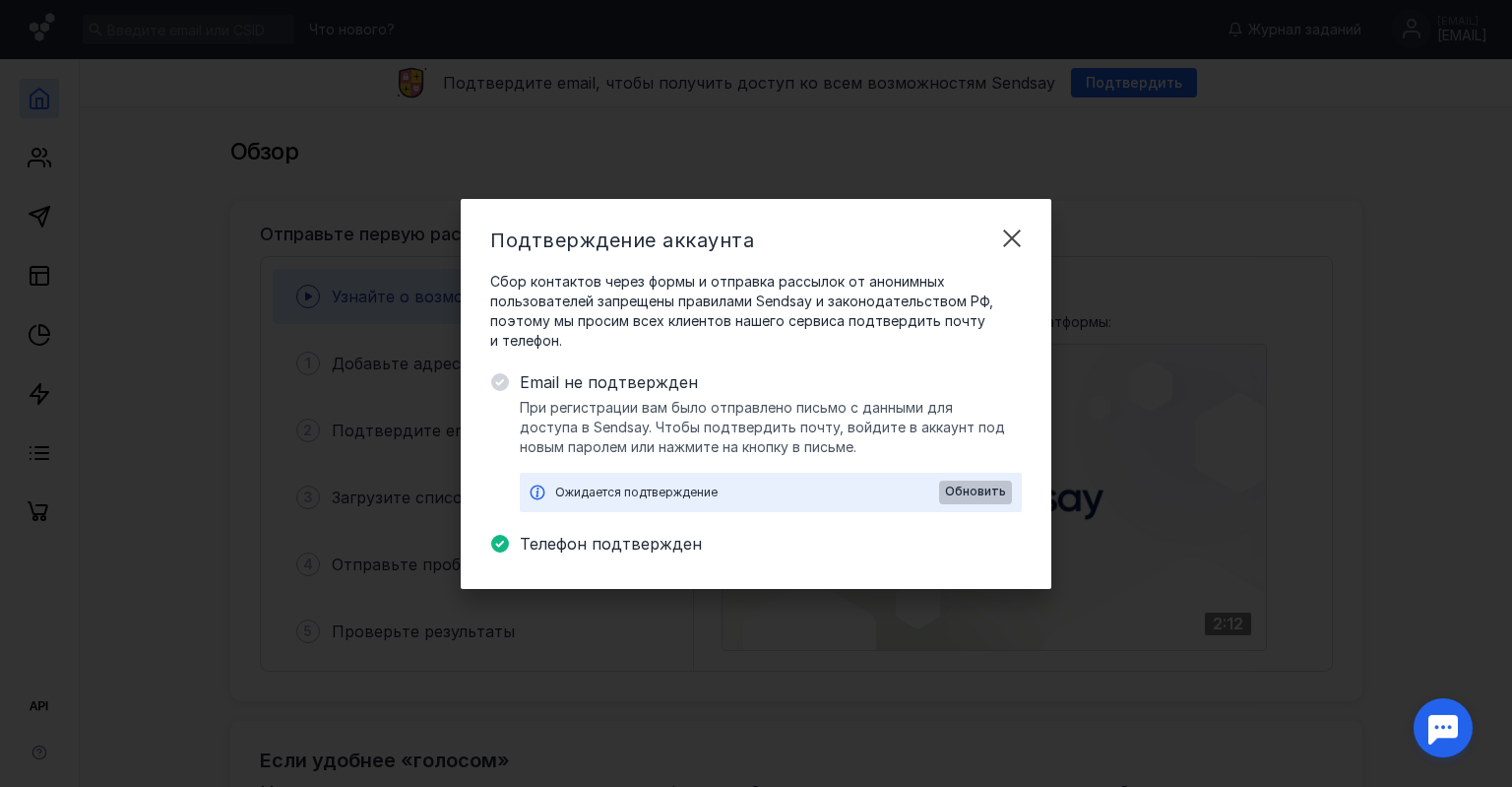 click on "Обновить" at bounding box center [976, 492] 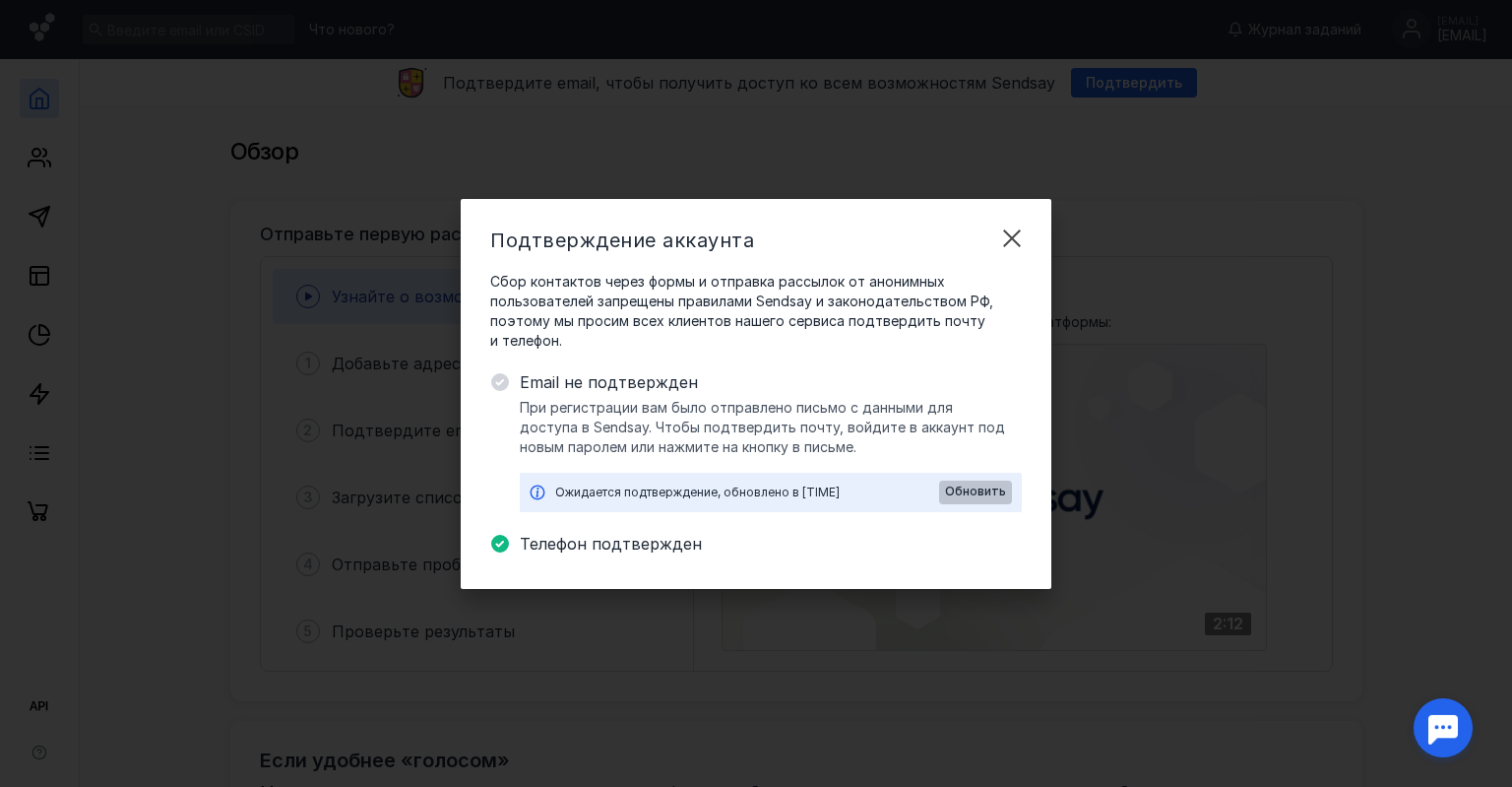 click on "Обновить" at bounding box center (976, 492) 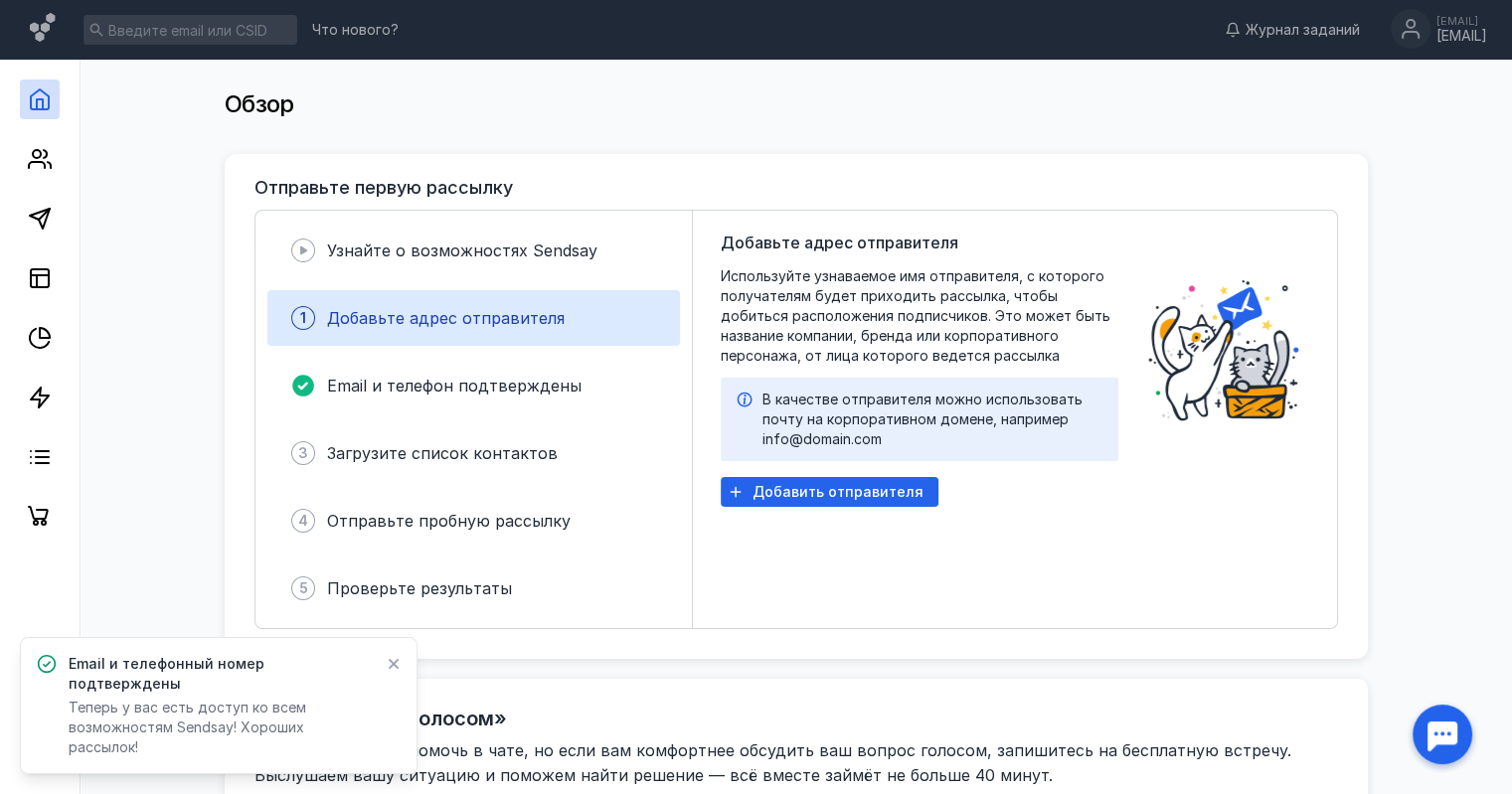 click on "Добавьте адрес отправителя Используйте узнаваемое имя отправителя, с которого получателям будет приходить рассылка, чтобы добиться расположения подписчиков. Это может быть название компании, бренда или корпоративного персонажа, от лица которого ведется рассылка В качестве отправителя можно использовать почту на корпоративном домене, например info@[DOMAIN].com Добавить отправителя" at bounding box center [920, 419] 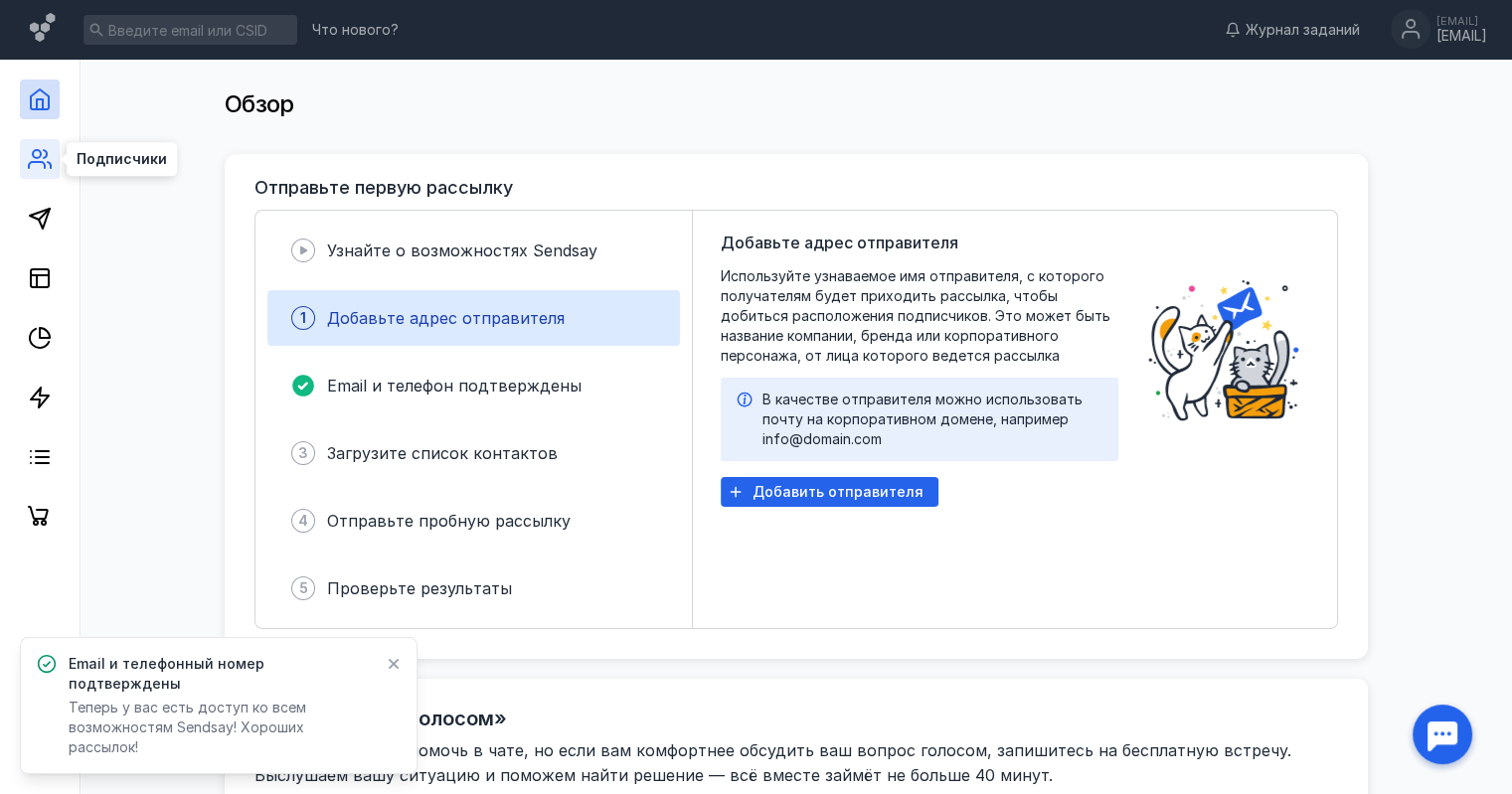 click 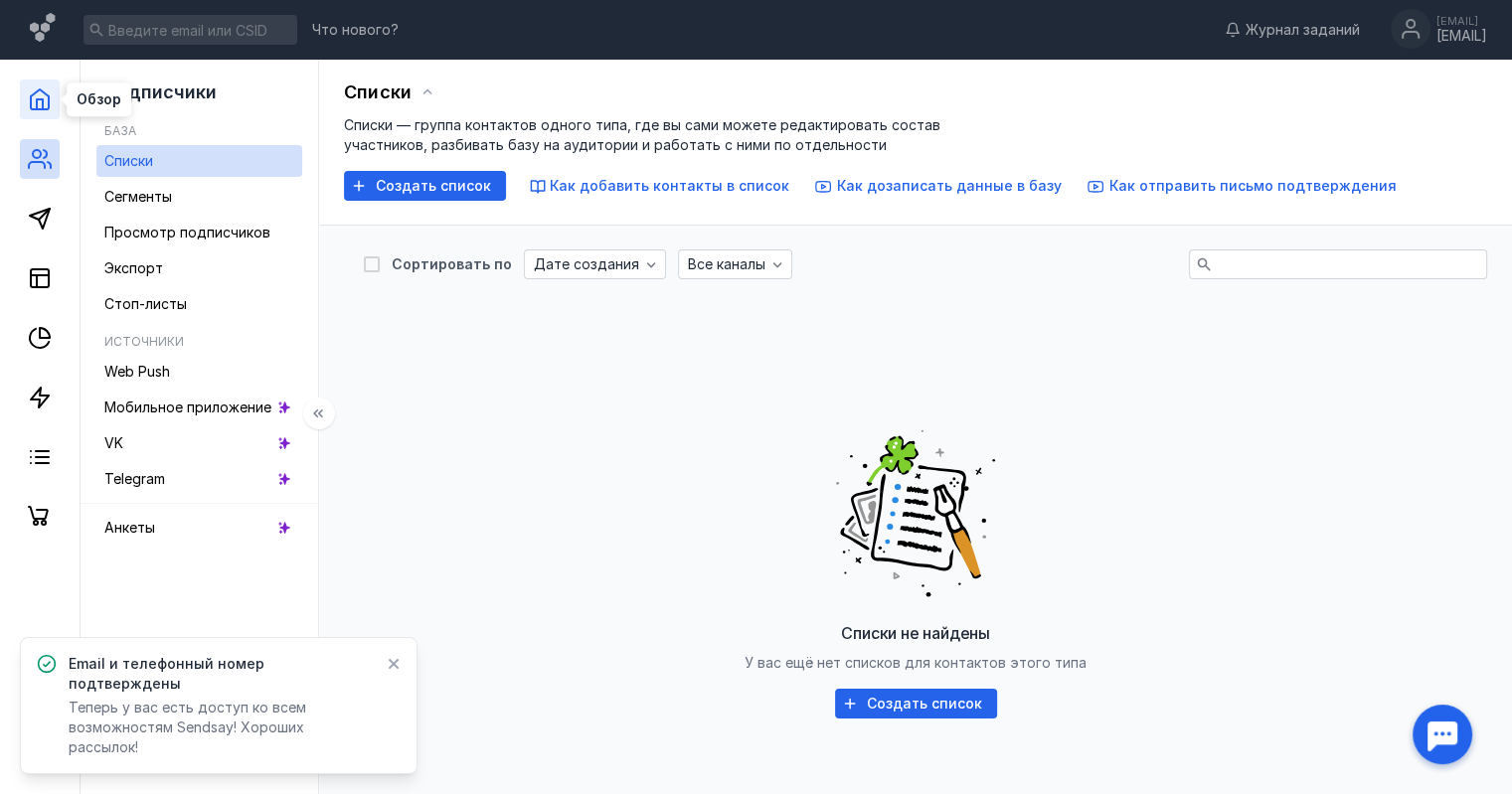 click 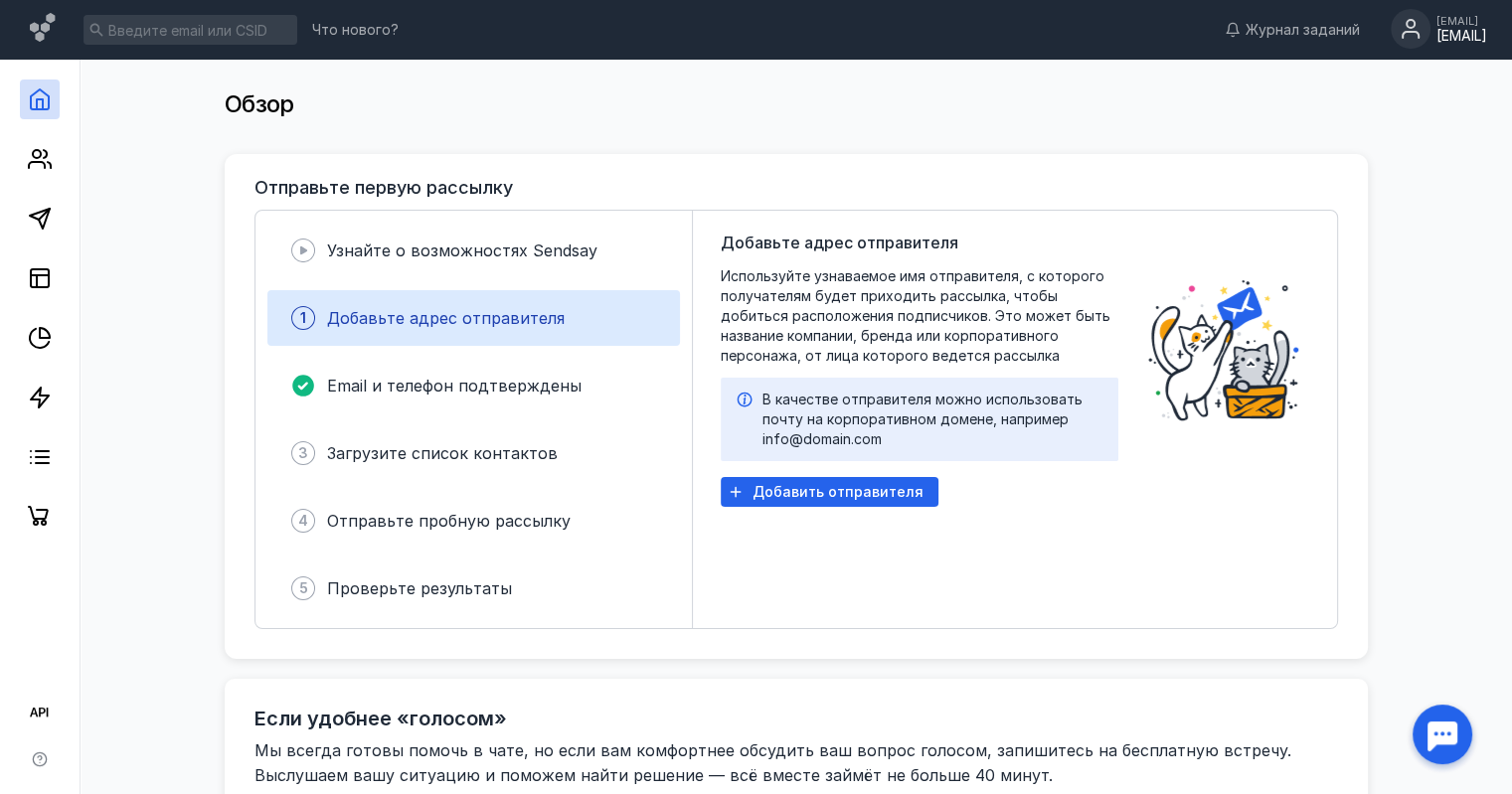 click on "[EMAIL] [EMAIL]" at bounding box center (1438, 30) 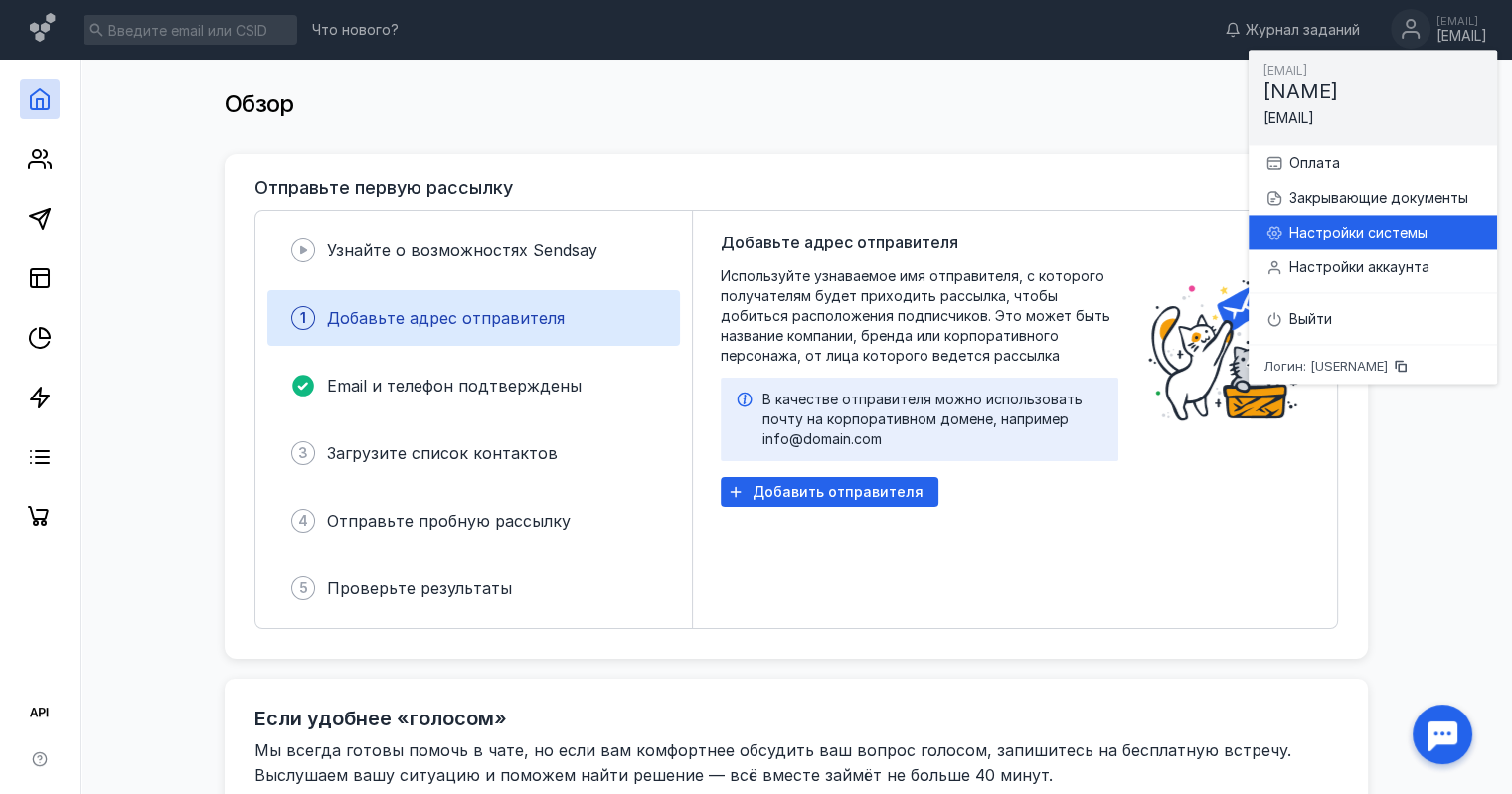 click on "Настройки системы" at bounding box center [1385, 233] 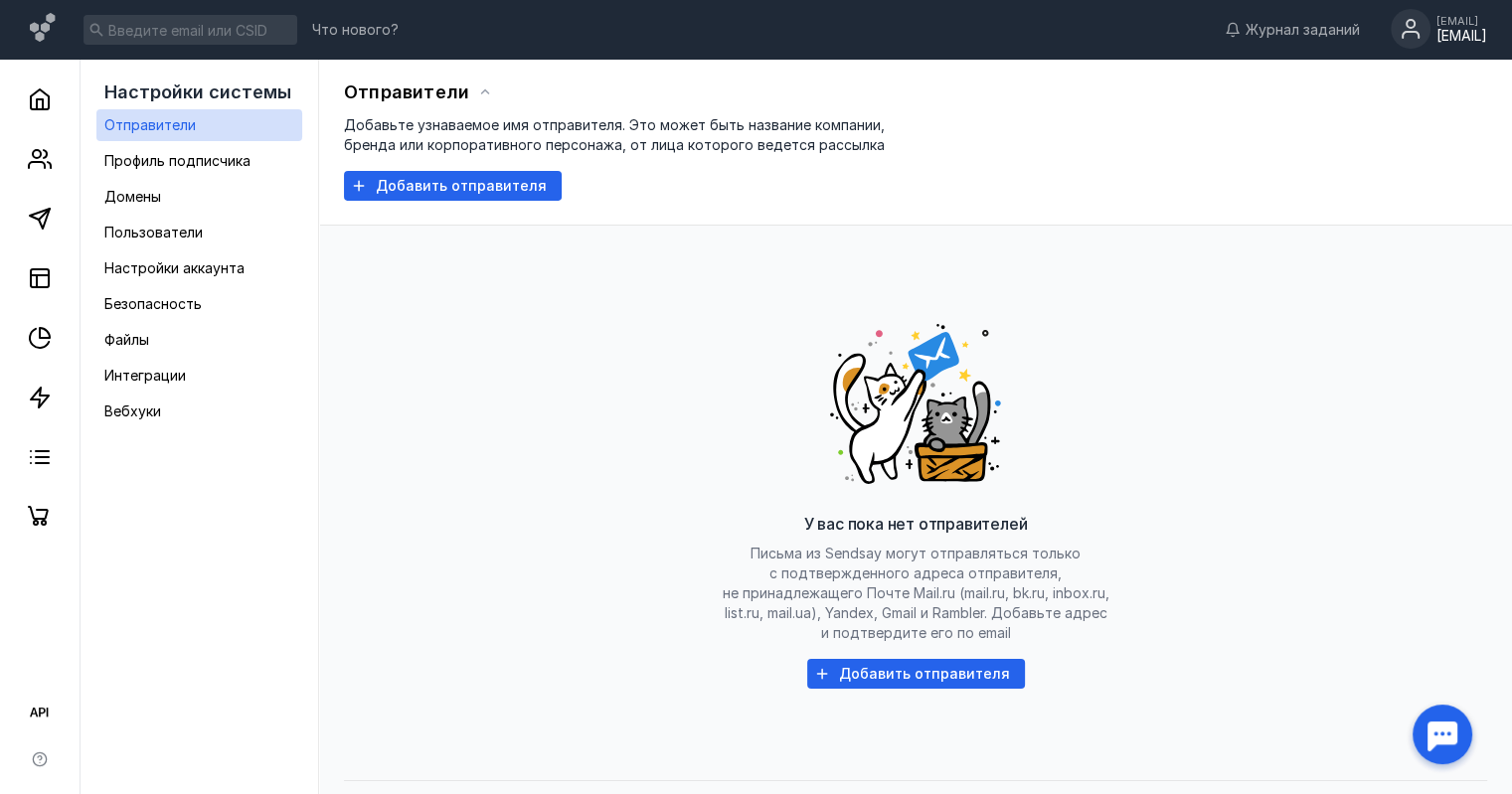 click on "[EMAIL]" at bounding box center [1461, 36] 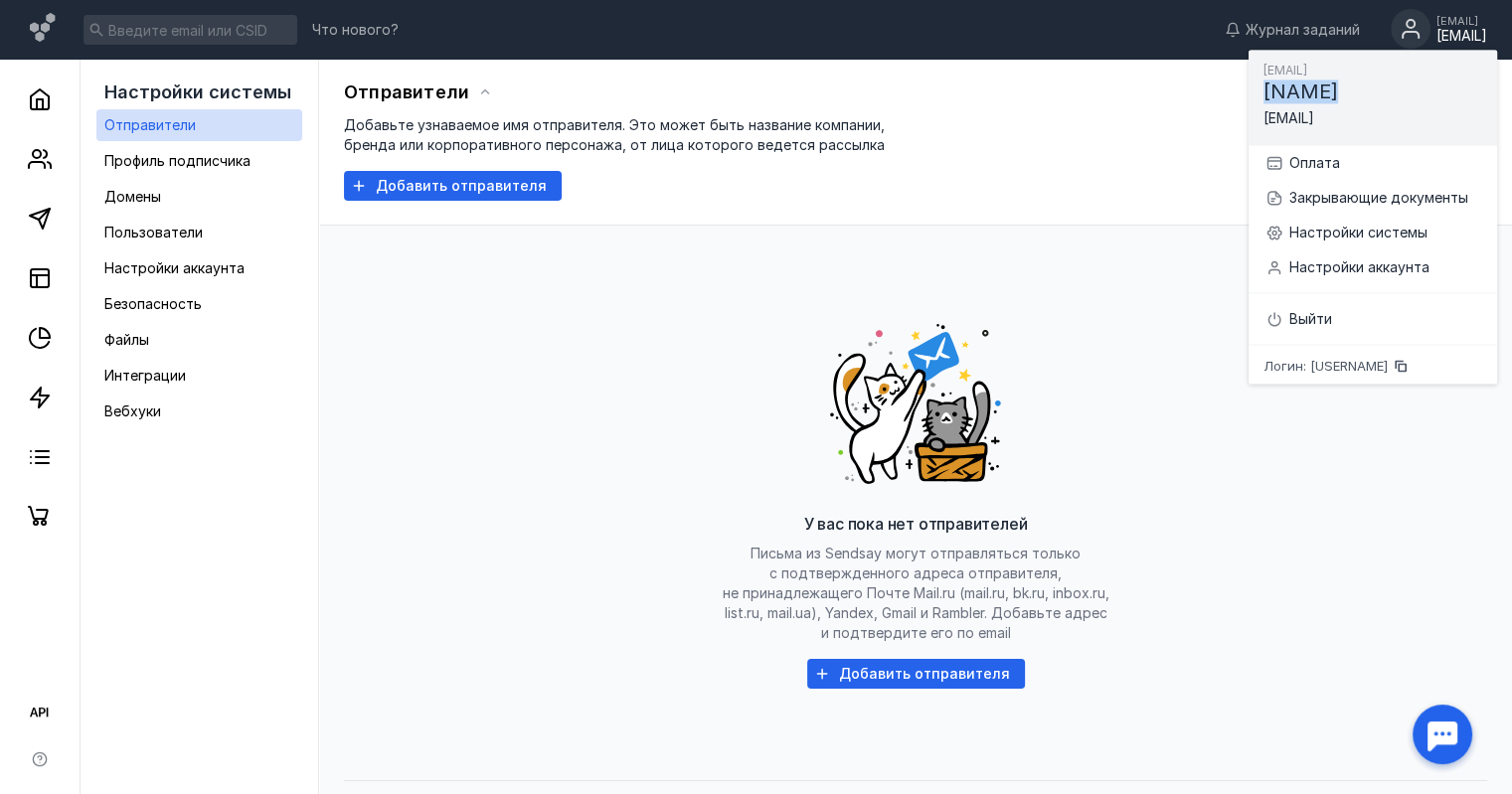 drag, startPoint x: 1347, startPoint y: 91, endPoint x: 1252, endPoint y: 93, distance: 95.02105 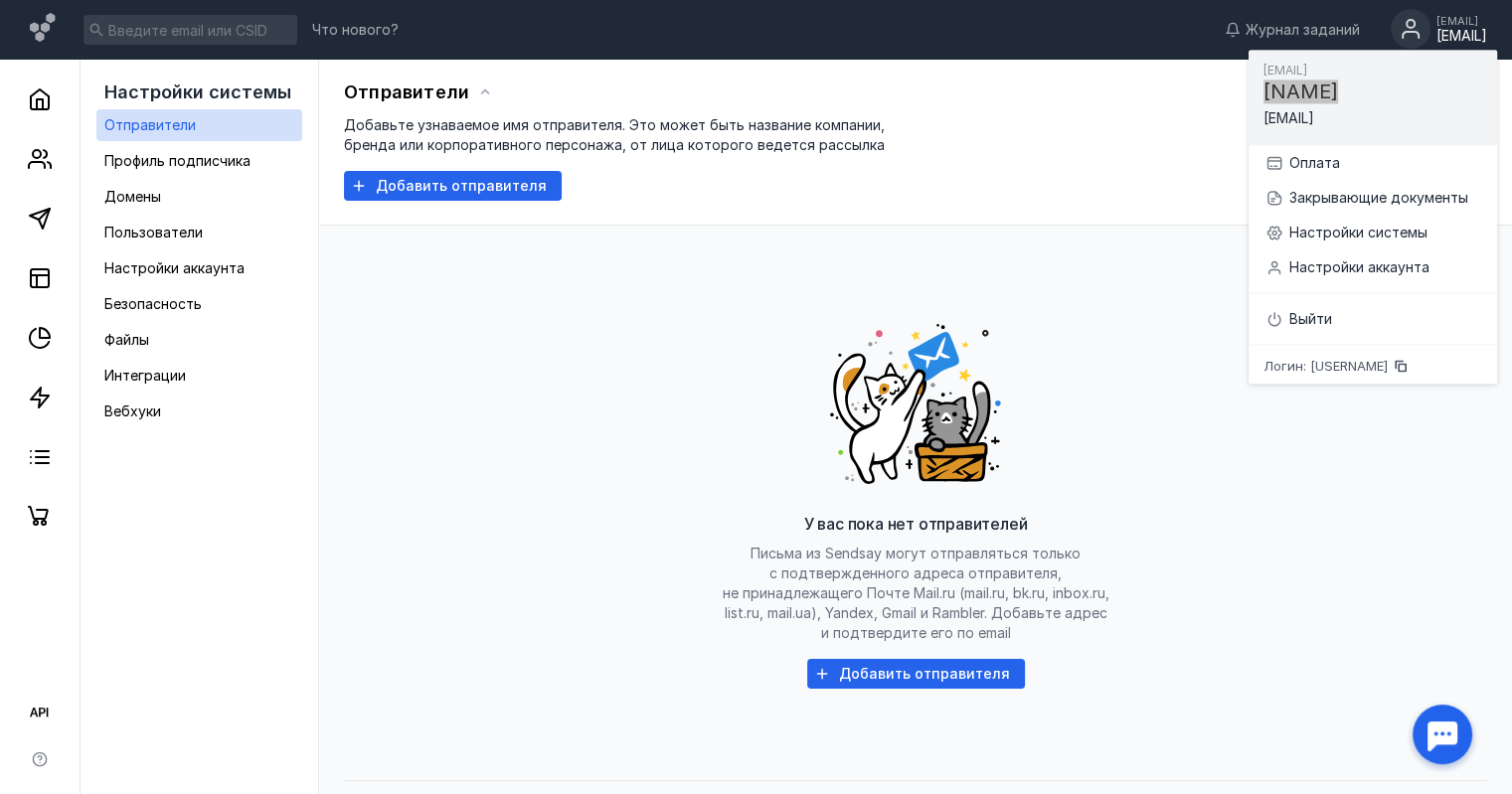 scroll, scrollTop: 0, scrollLeft: 0, axis: both 